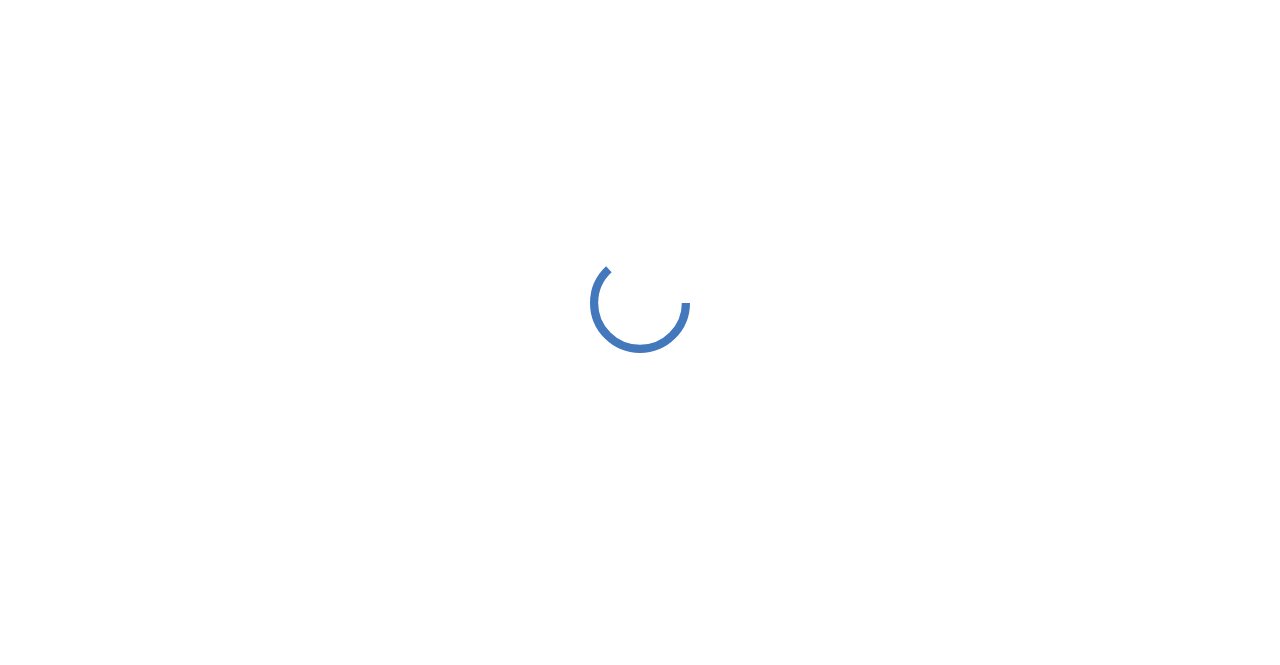 scroll, scrollTop: 0, scrollLeft: 0, axis: both 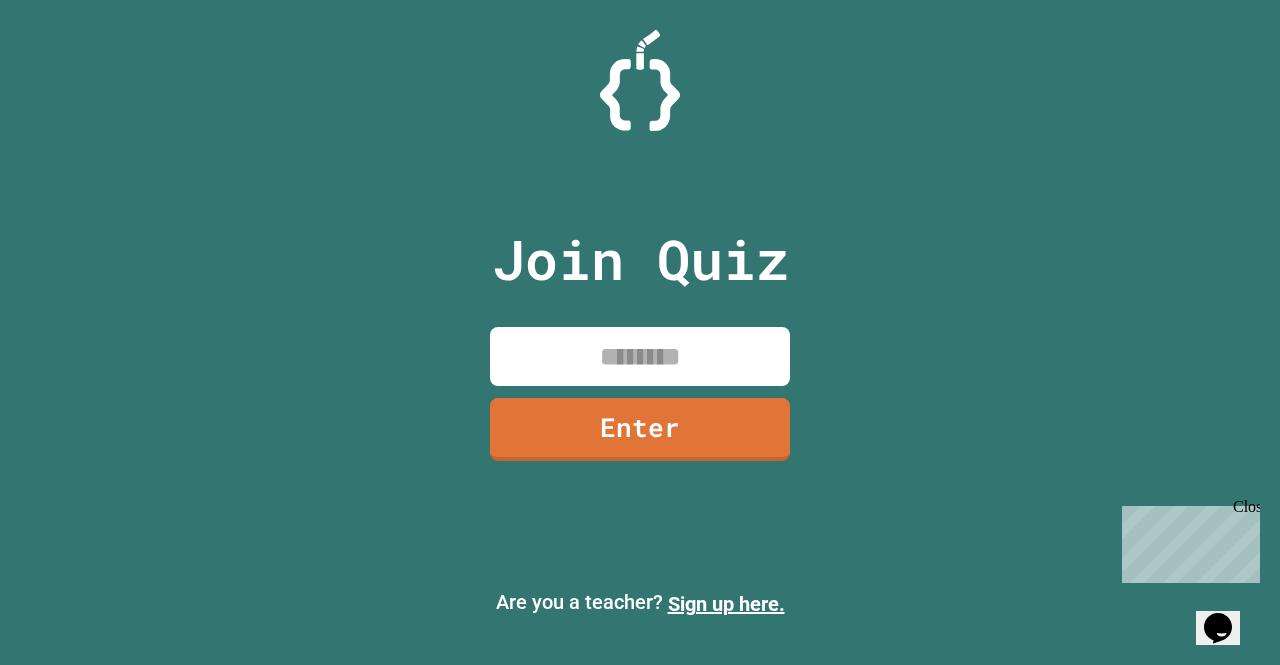 click at bounding box center (640, 356) 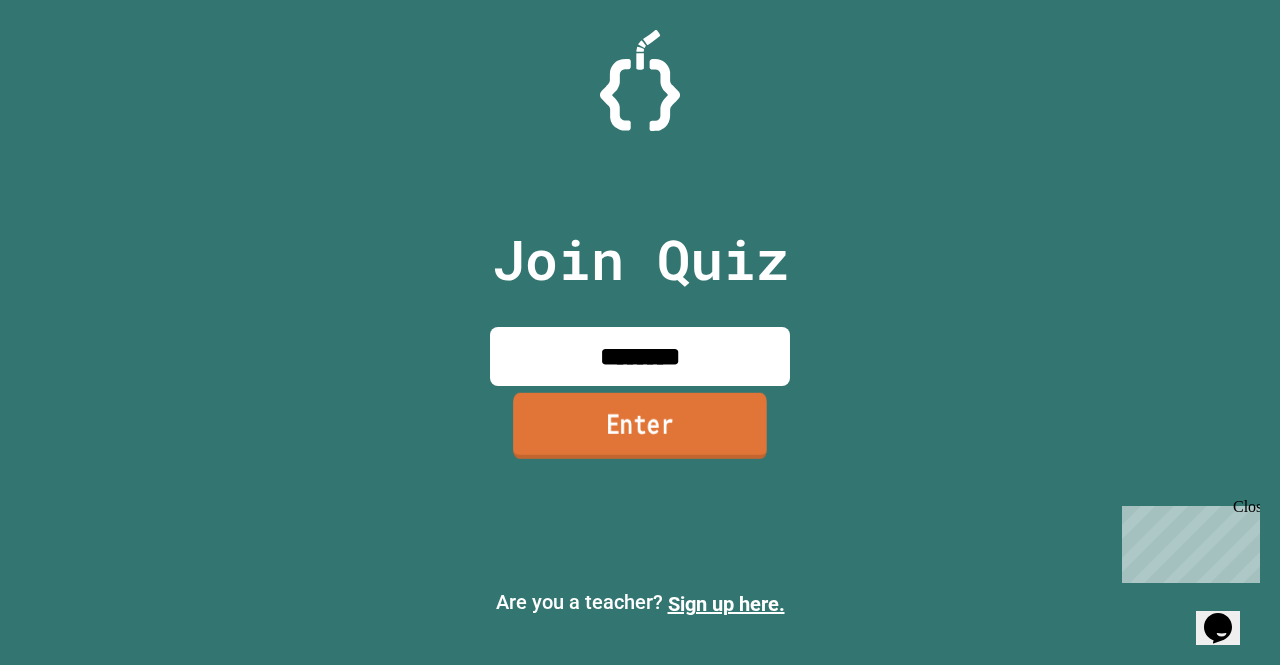 type on "********" 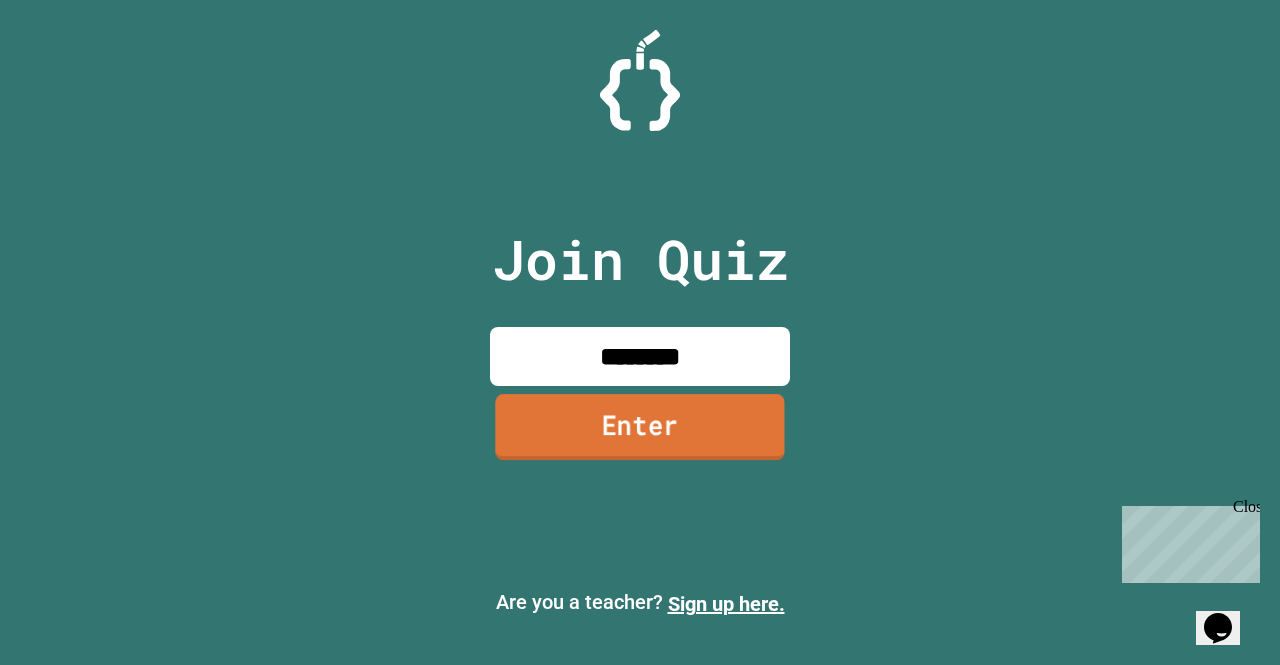 click on "Enter" at bounding box center (639, 427) 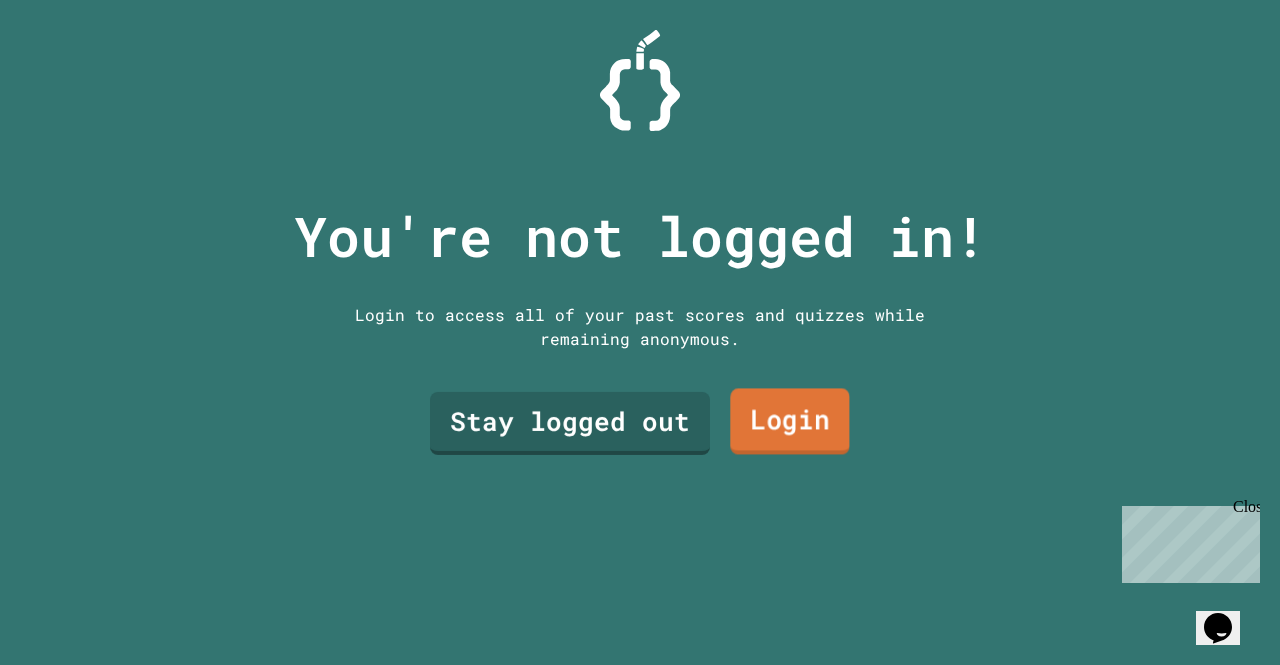 click on "Login" at bounding box center [789, 422] 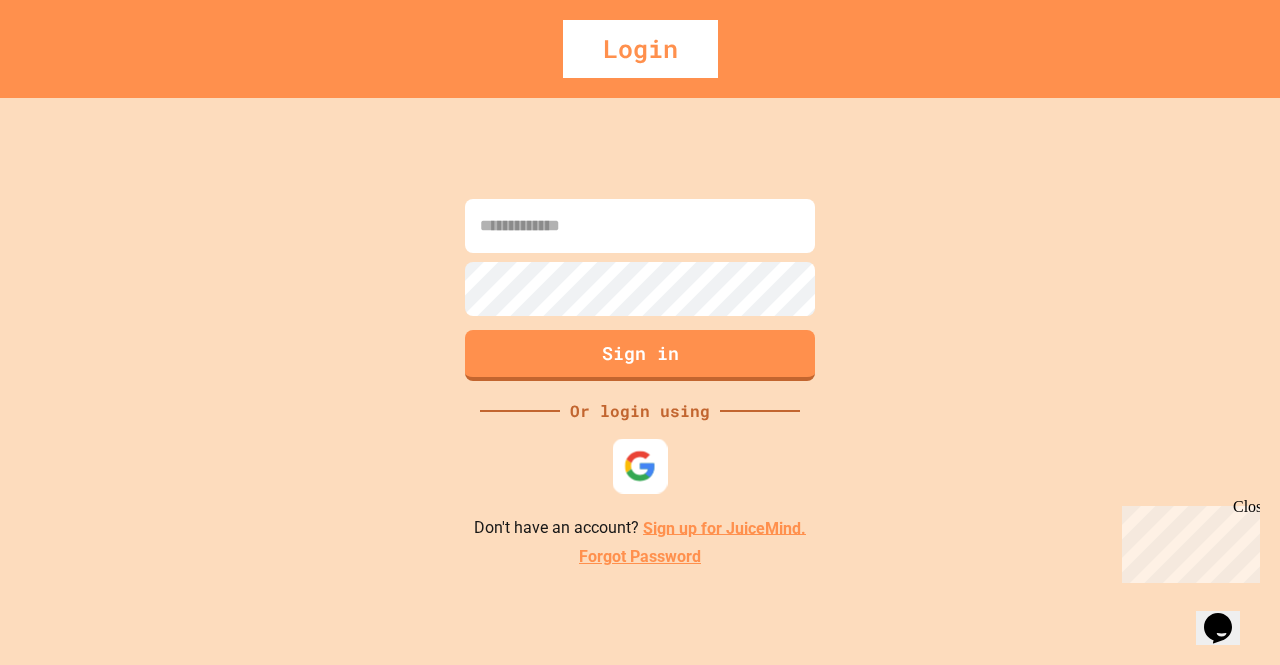 click at bounding box center (640, 465) 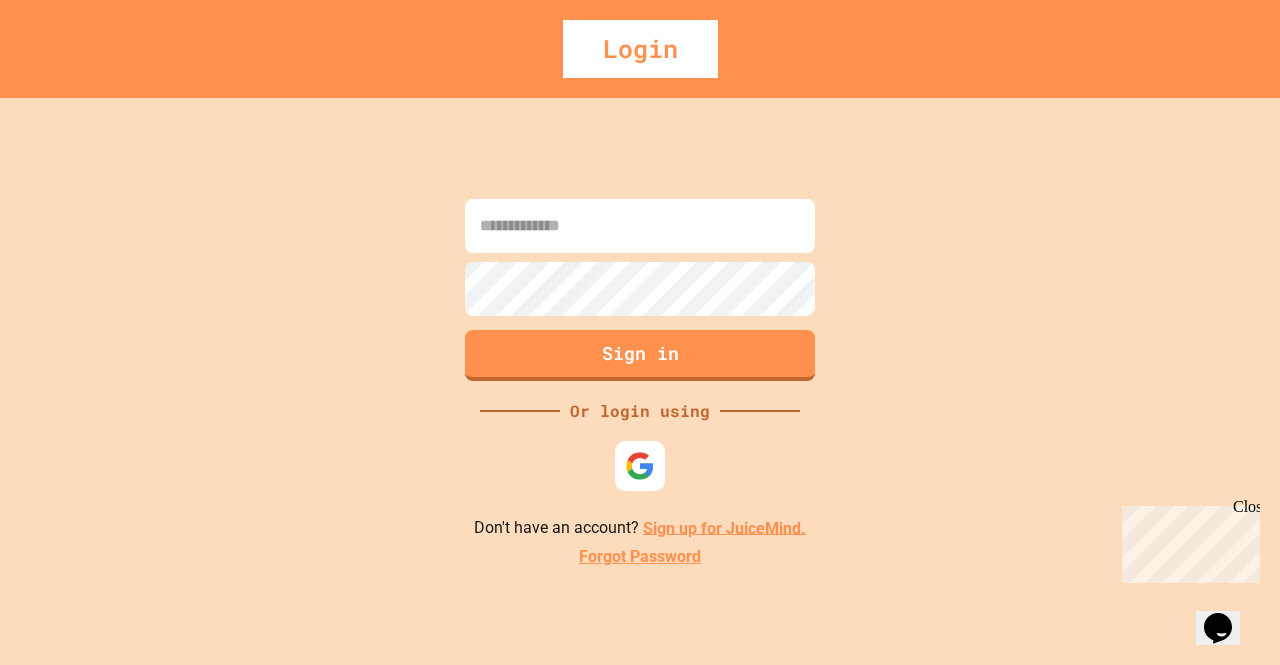 click on "Sign up for JuiceMind." at bounding box center (724, 527) 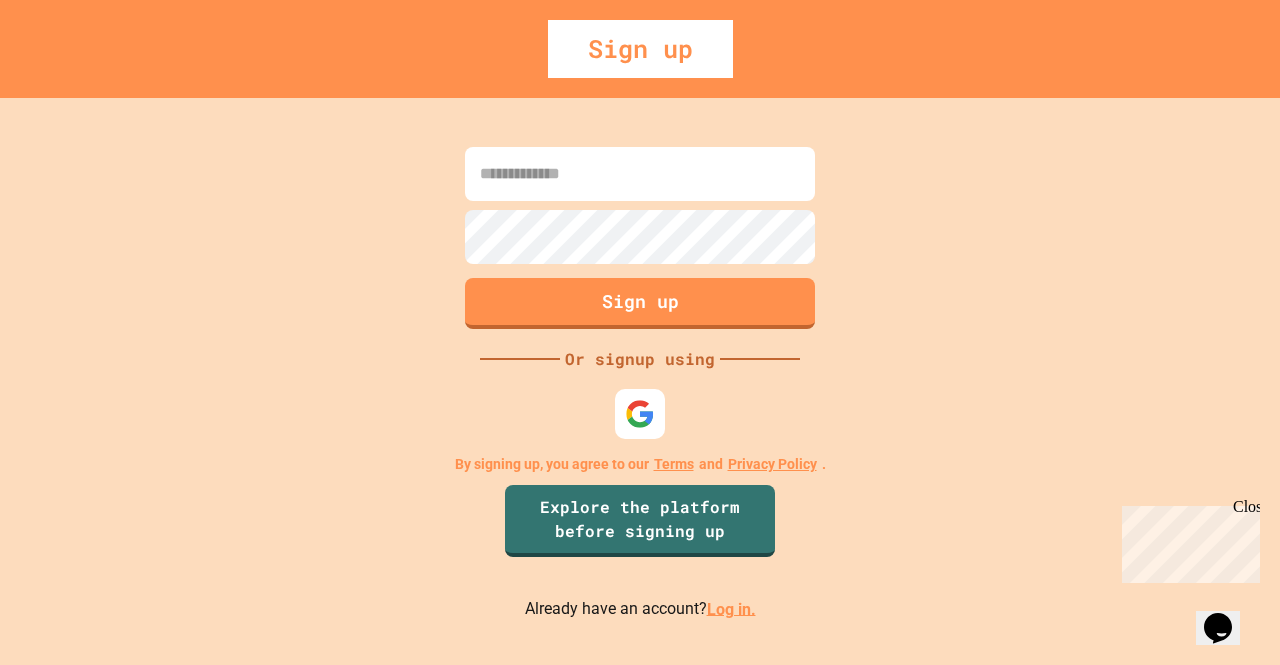 click at bounding box center (640, 174) 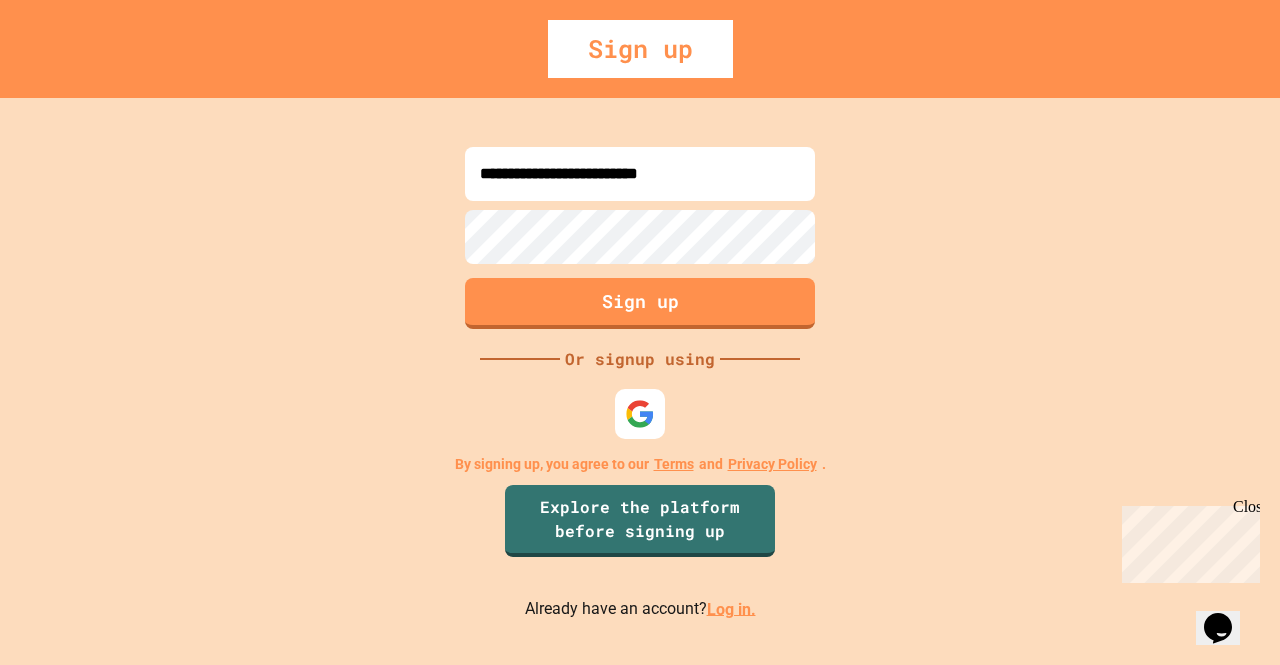 type on "**********" 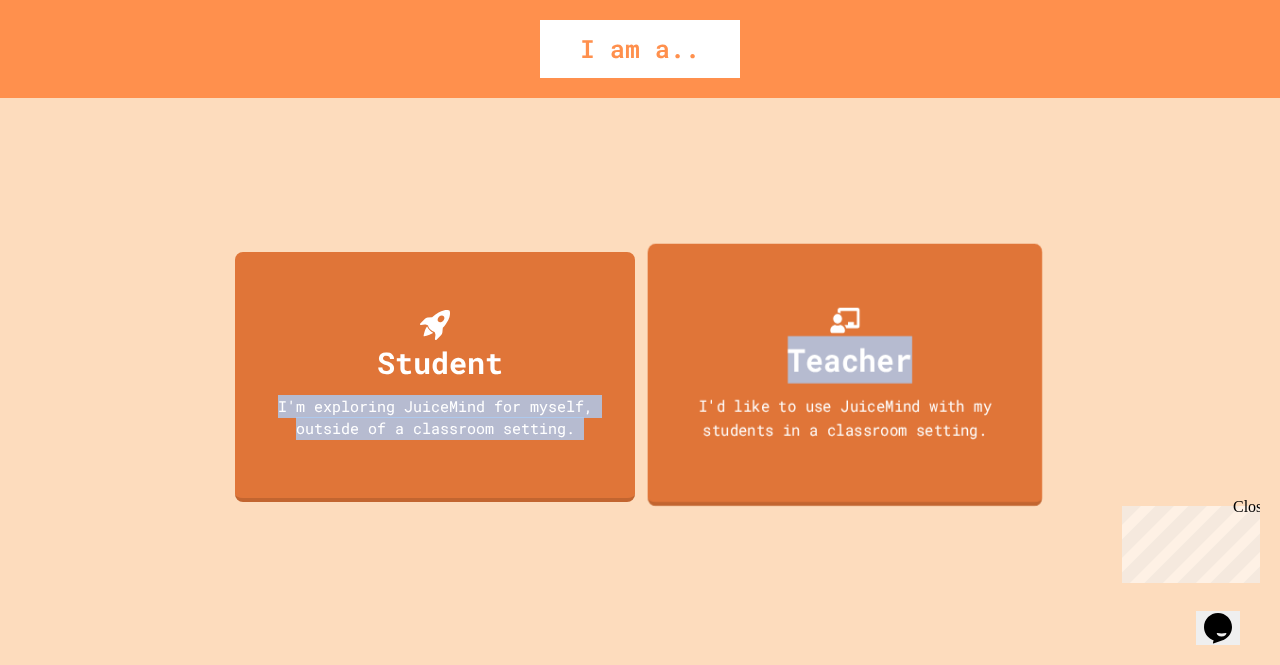 drag, startPoint x: 670, startPoint y: 205, endPoint x: 960, endPoint y: 271, distance: 297.41553 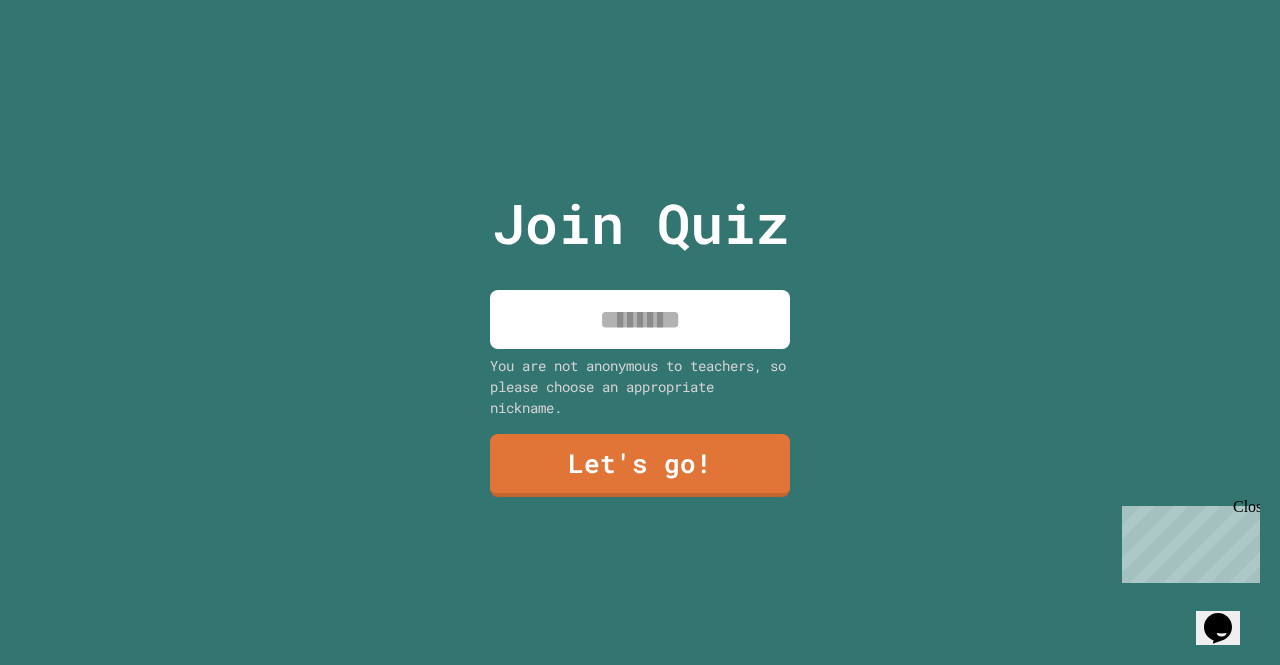 click at bounding box center (640, 319) 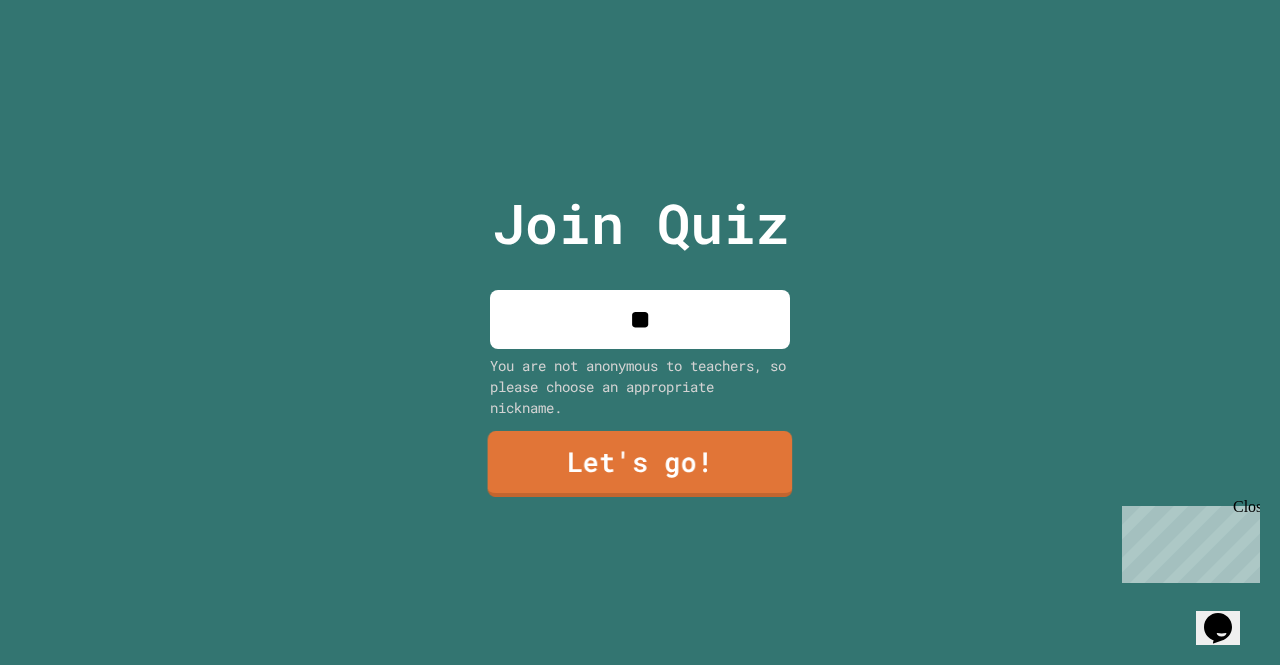 type on "**" 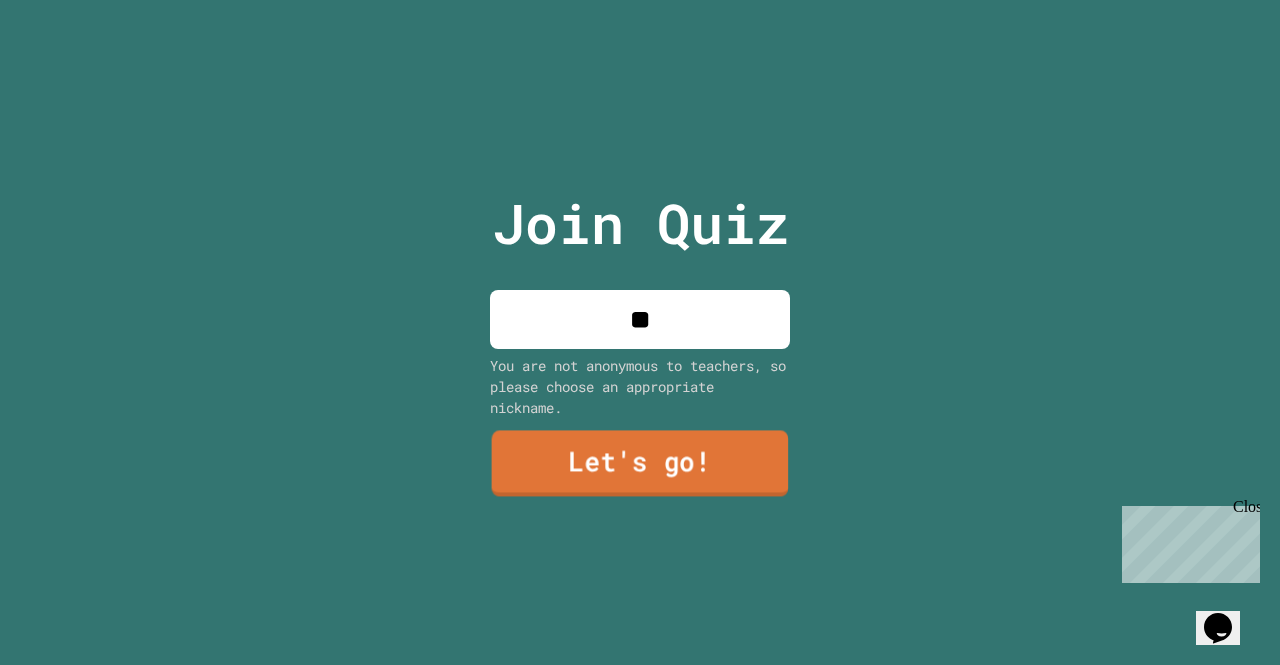 click on "Let's go!" at bounding box center (640, 464) 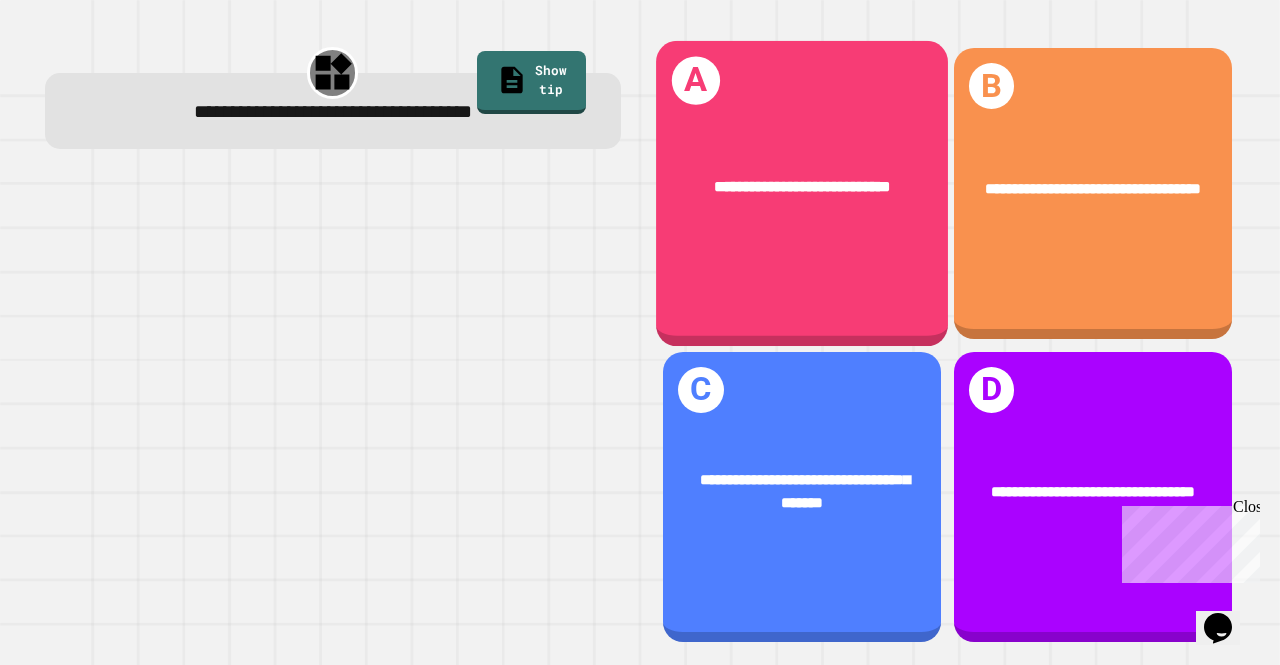 click on "**********" at bounding box center [802, 188] 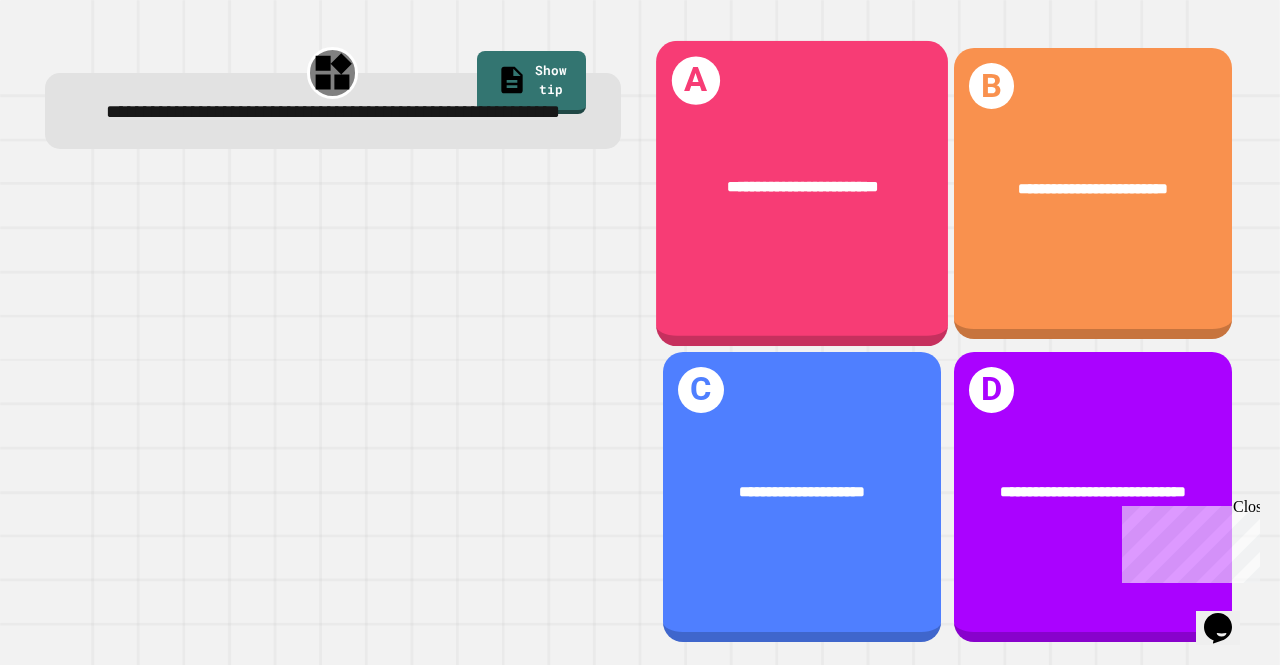click on "**********" at bounding box center (802, 188) 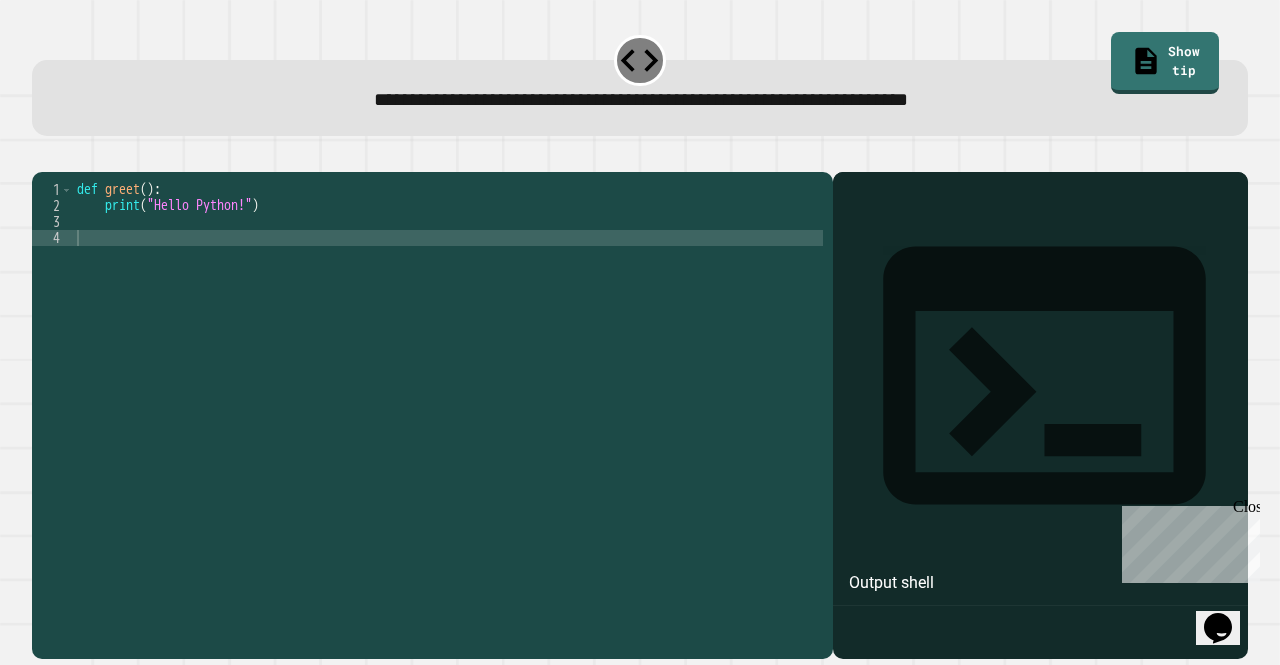 click on "def   greet ( ) :      print ( "Hello Python!" )" at bounding box center (448, 390) 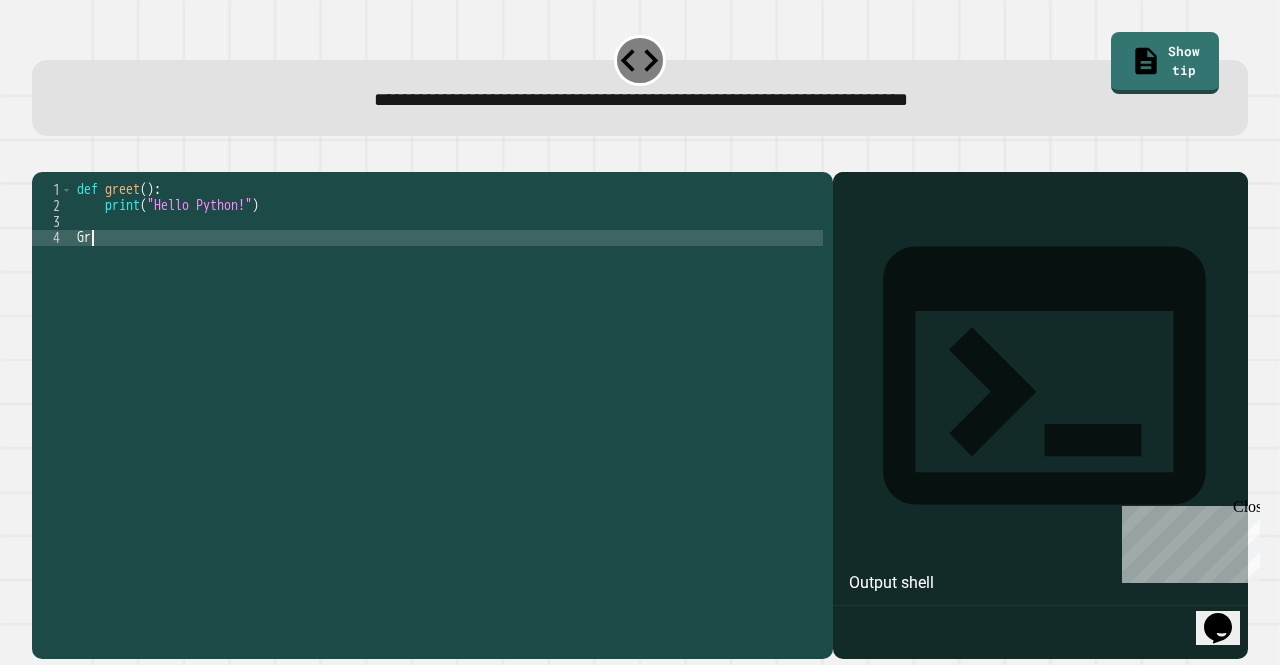 type on "*" 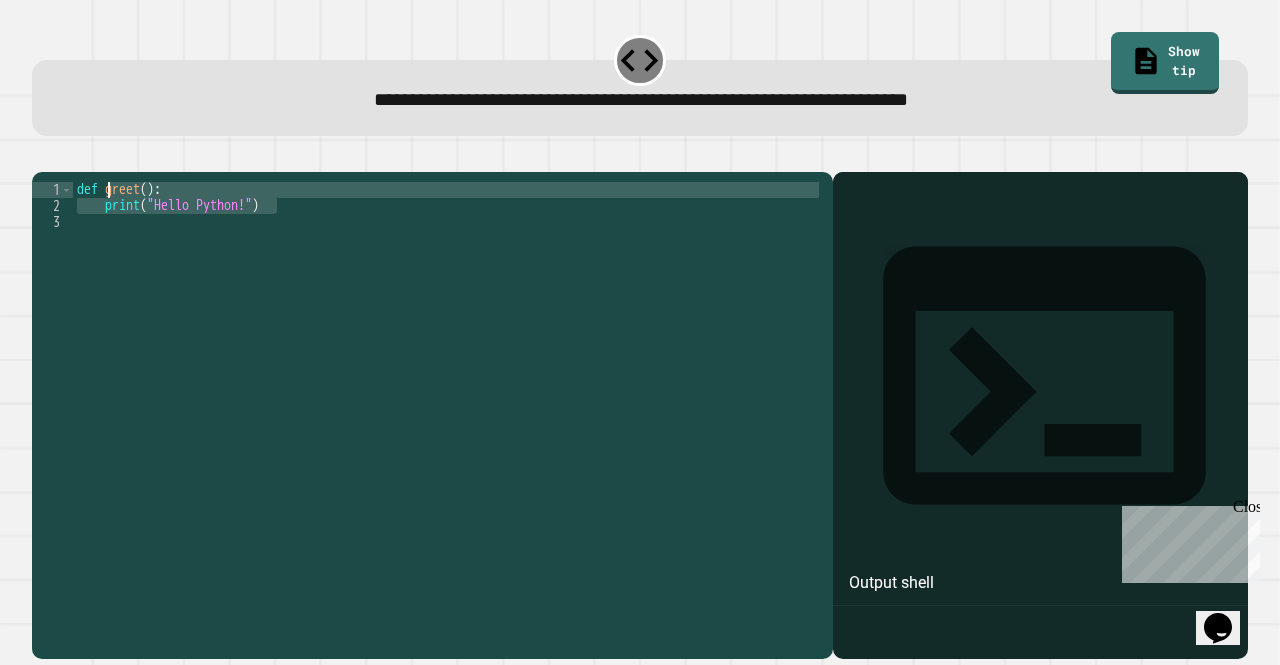 drag, startPoint x: 282, startPoint y: 235, endPoint x: 109, endPoint y: 223, distance: 173.41568 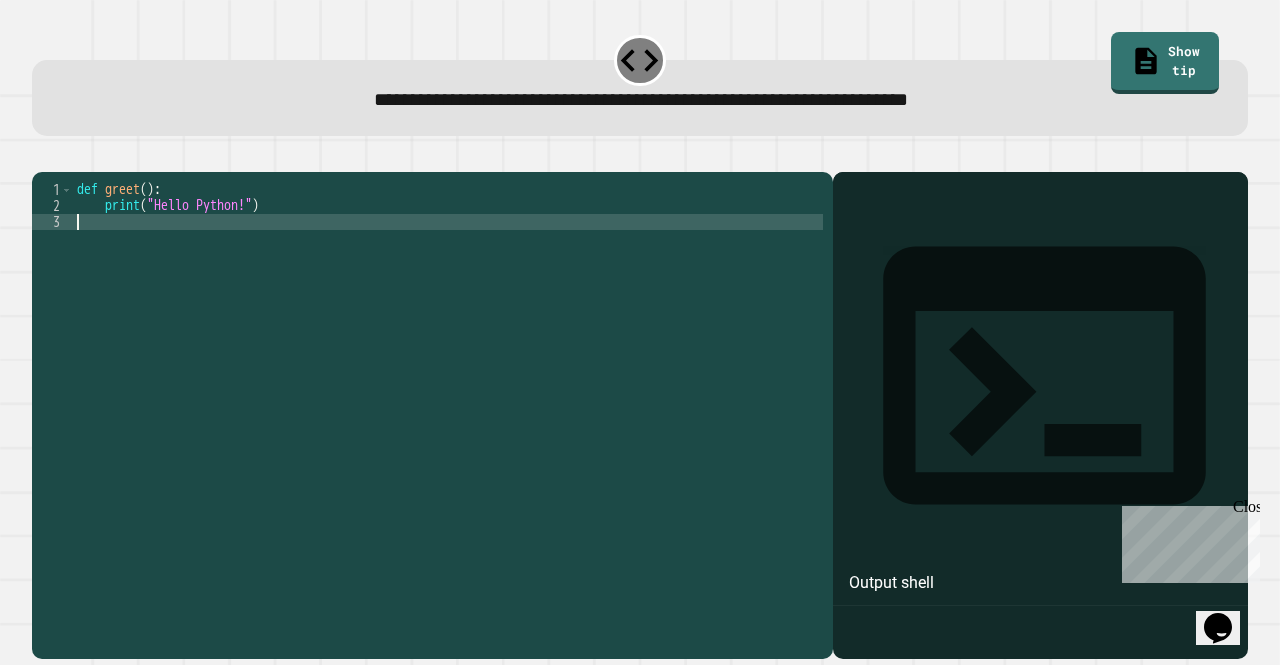 click on "def   greet ( ) :      print ( "Hello Python!" )" at bounding box center [448, 390] 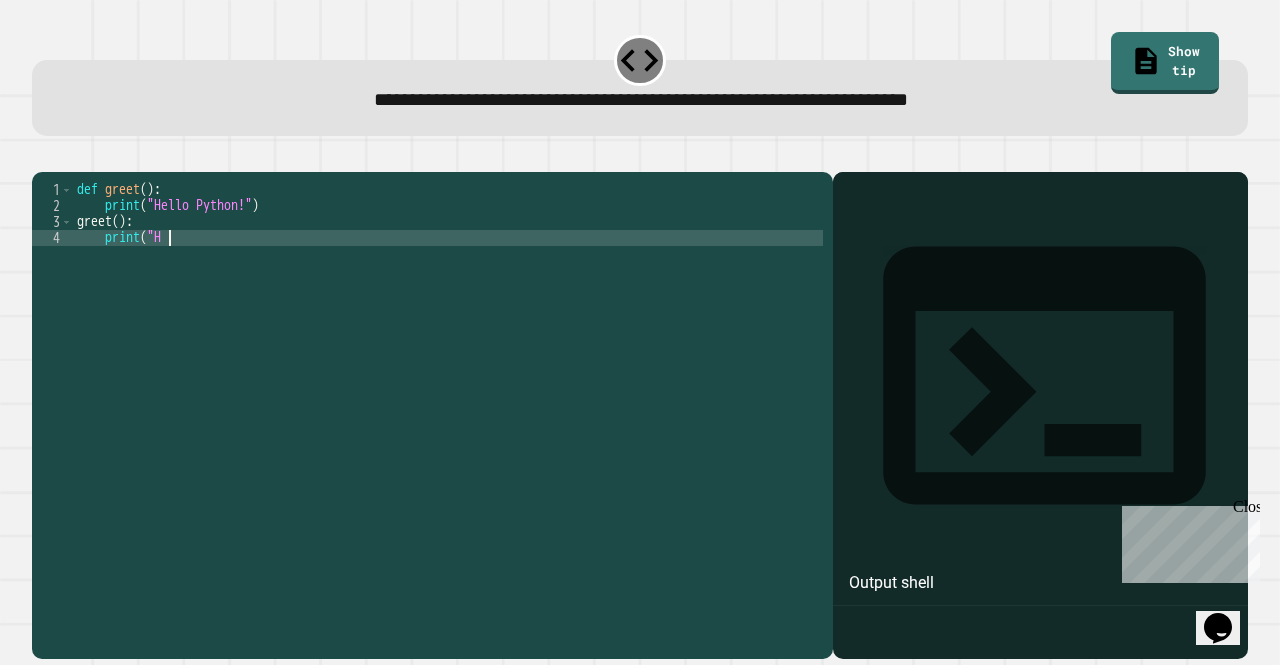type on "*" 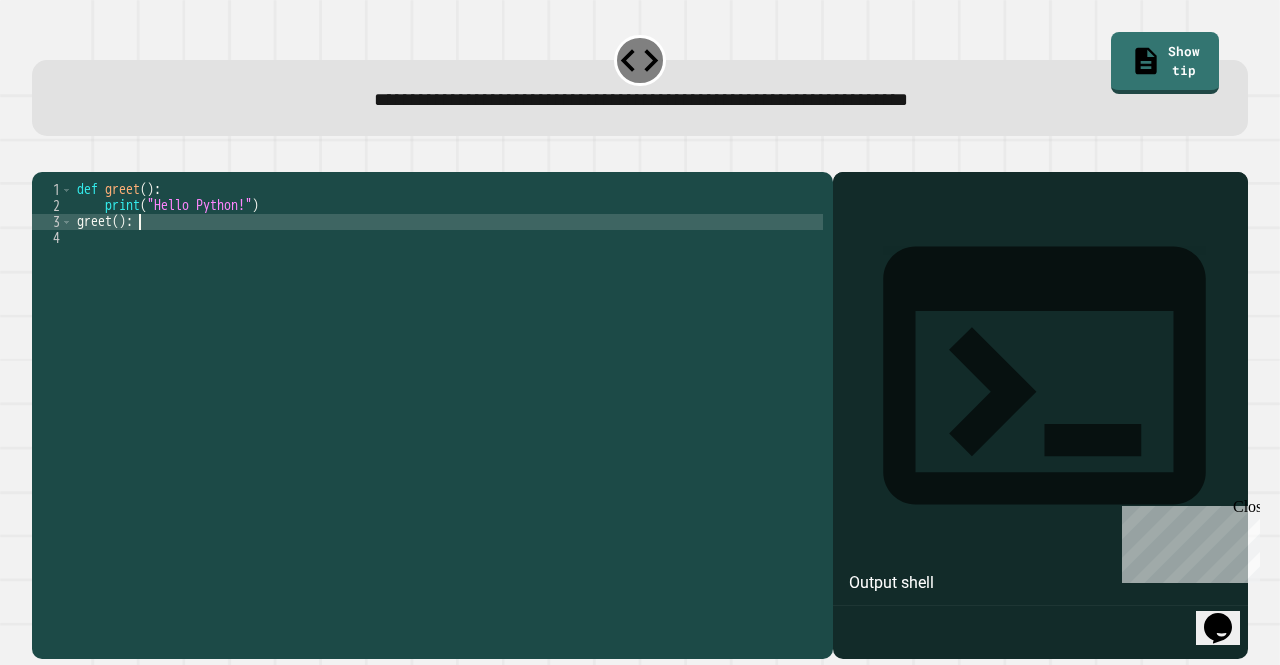 click on "def   greet ( ) :      print ( "Hello Python!" ) greet ( ) :" at bounding box center (448, 390) 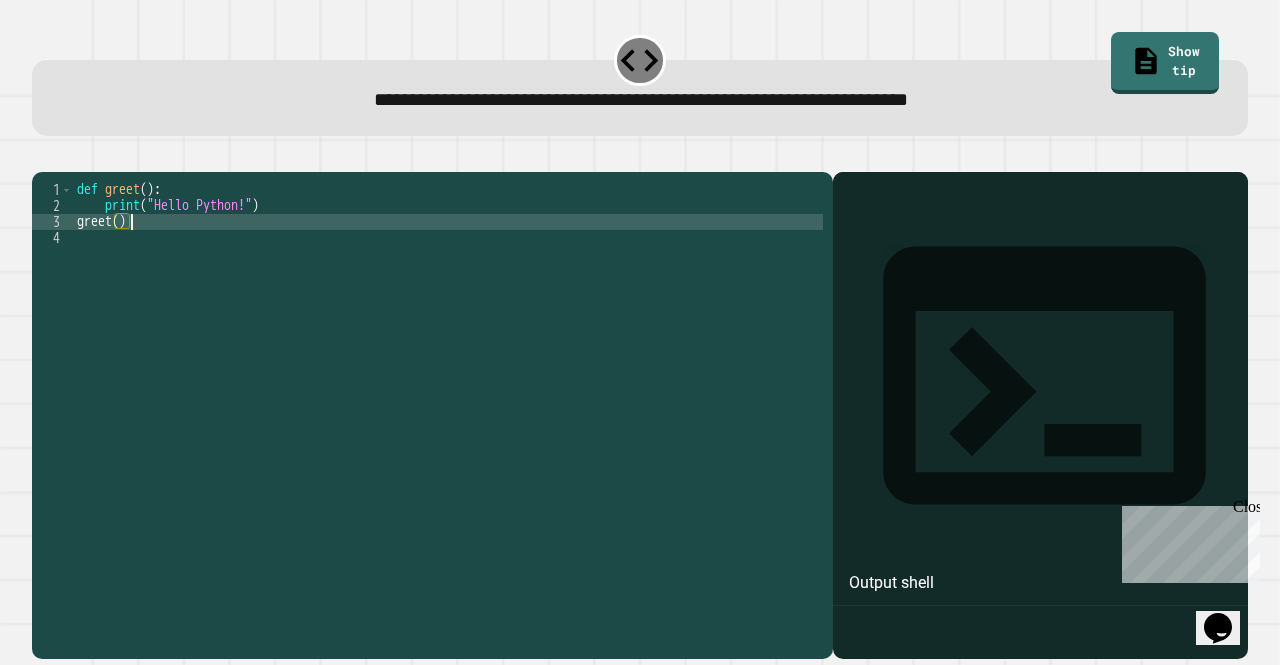 type on "*******" 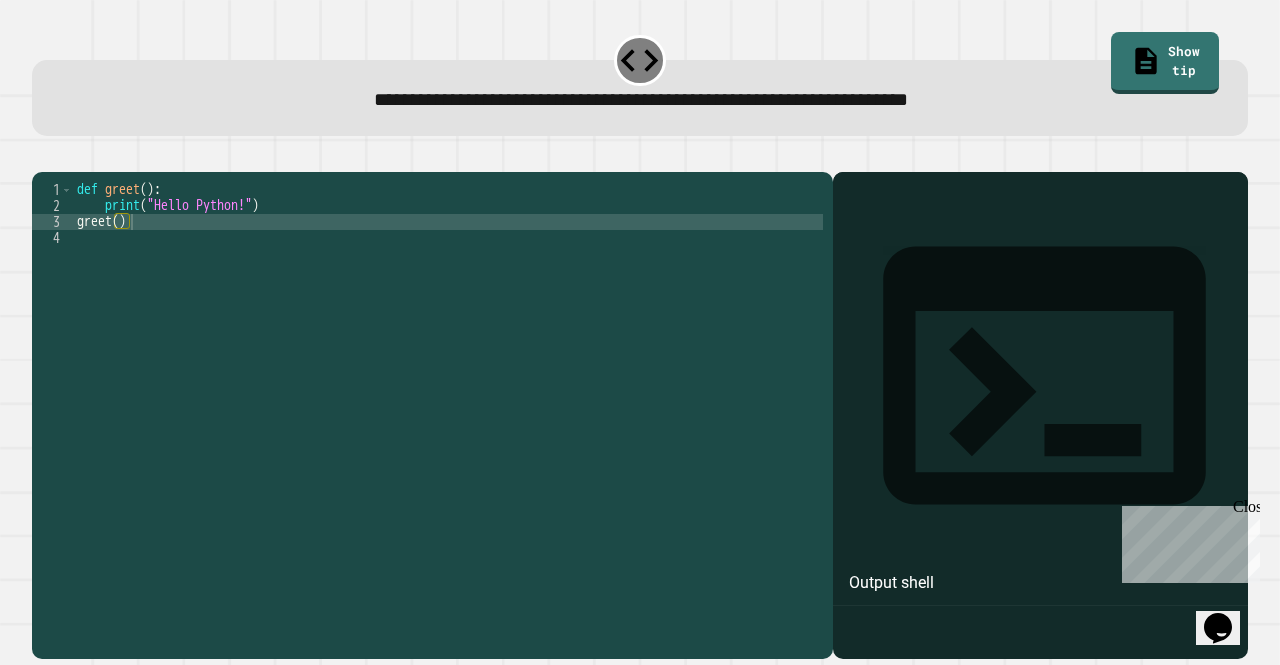 click 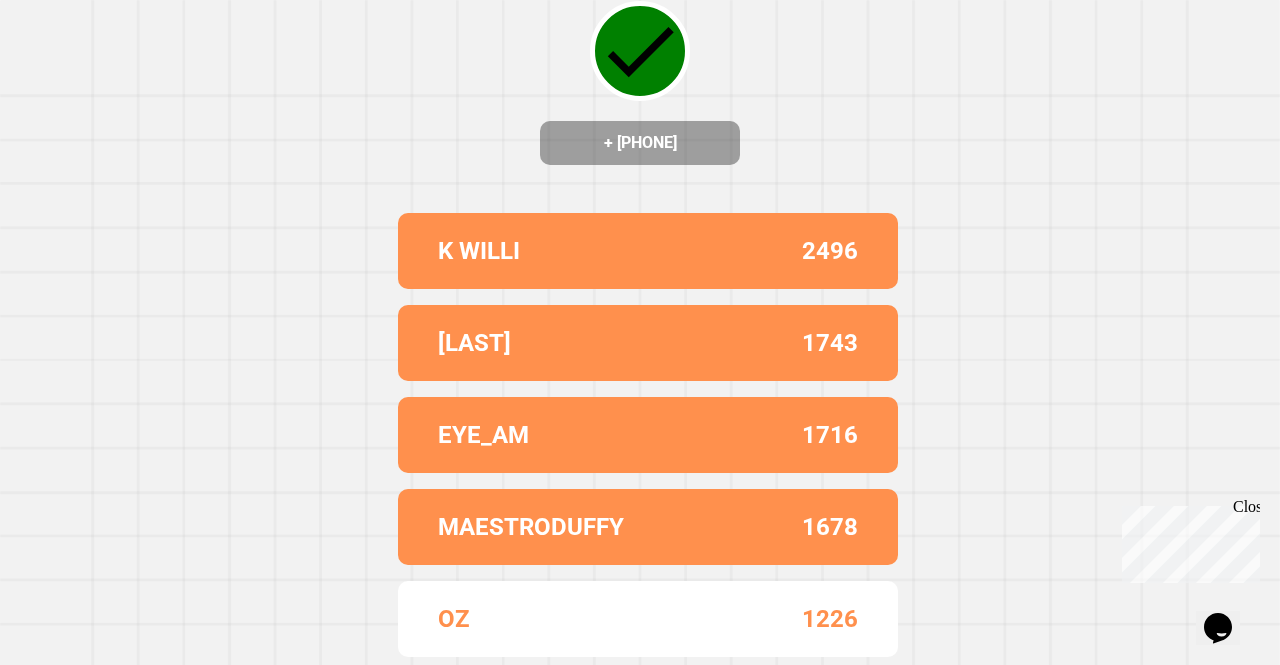 scroll, scrollTop: 0, scrollLeft: 0, axis: both 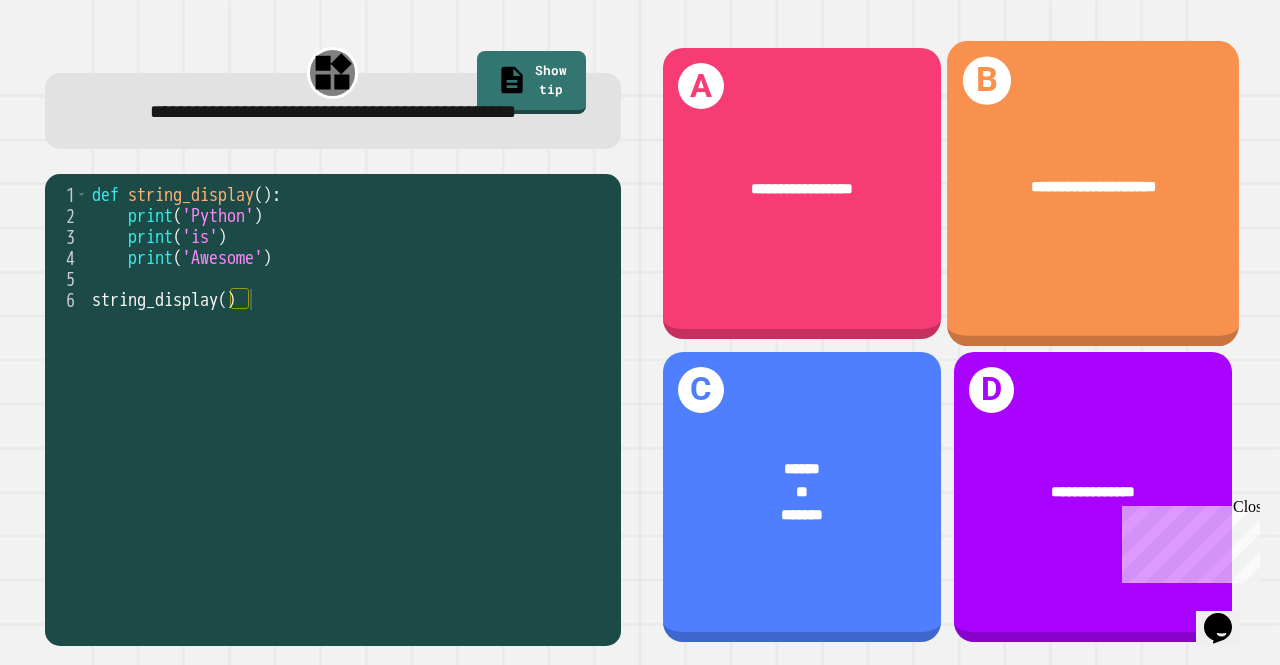 click on "**********" at bounding box center [1093, 193] 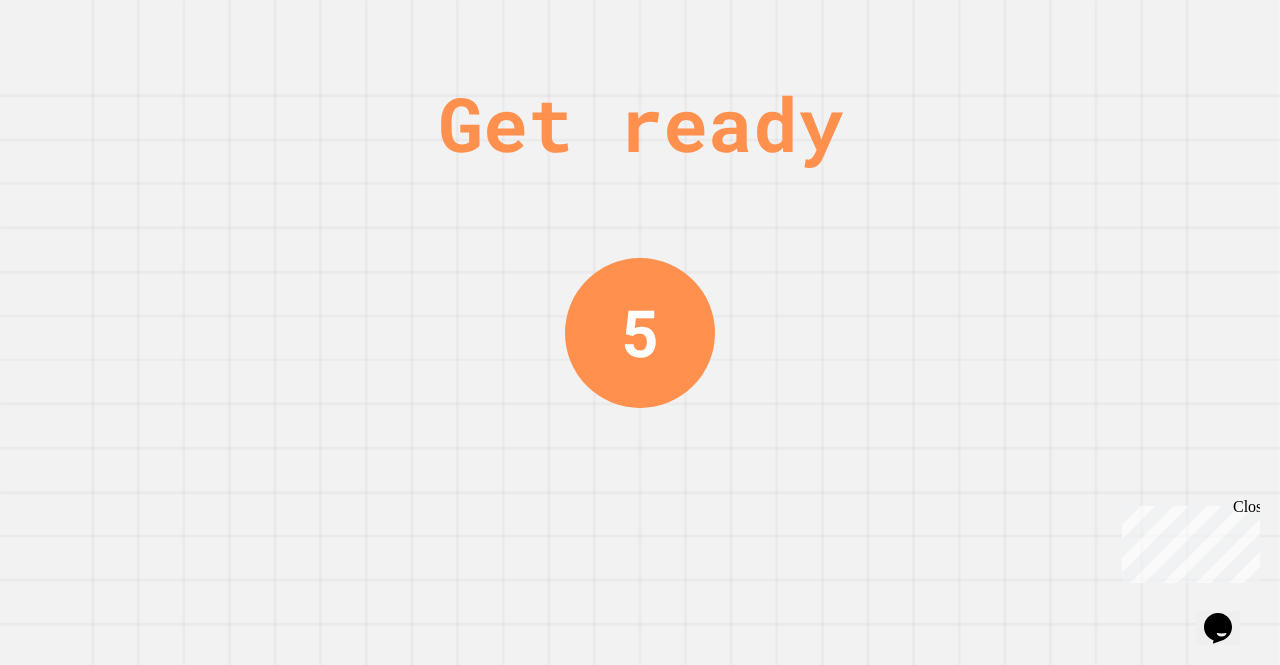 scroll, scrollTop: 0, scrollLeft: 0, axis: both 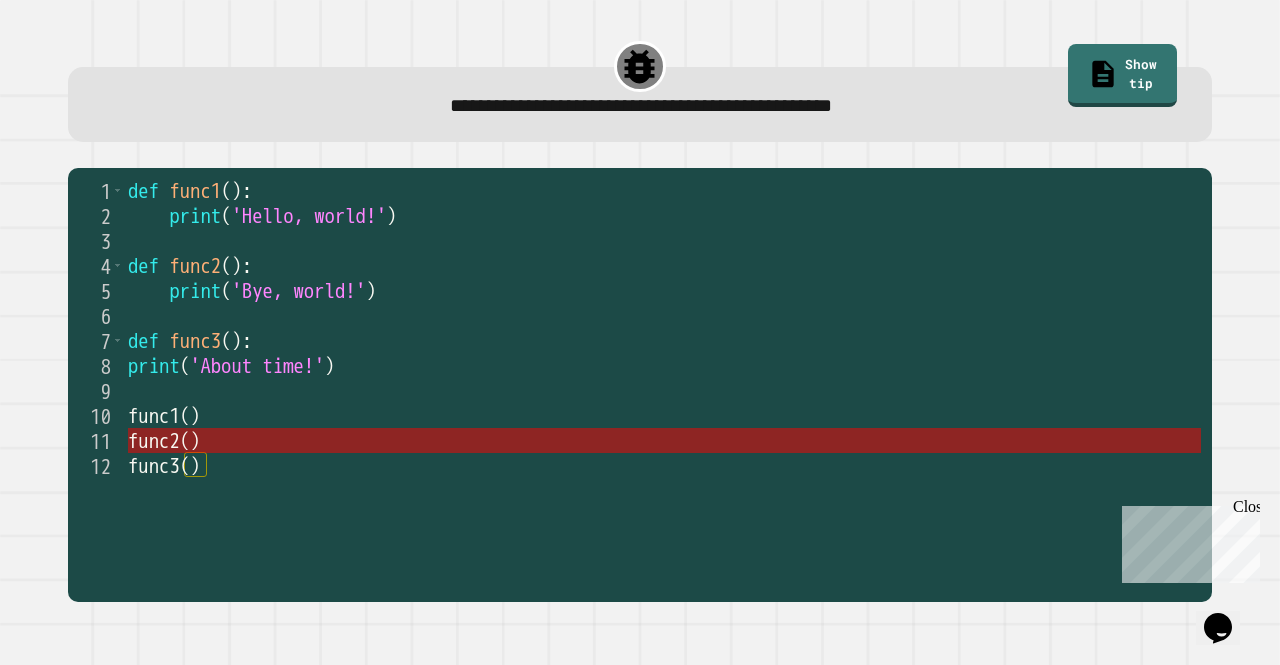 click on "func2 ( )" at bounding box center [500128, 440] 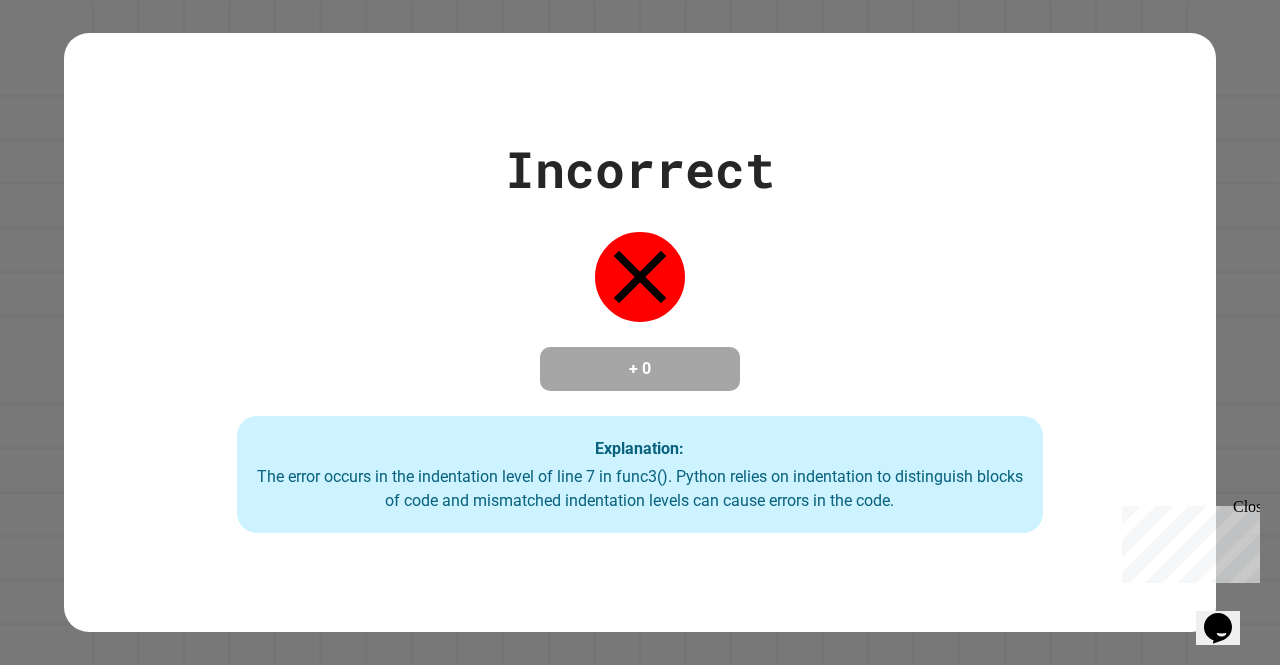 click on "Incorrect   + 0 Explanation:   The error occurs in the indentation level of line 7 in func3(). Python relies on indentation to distinguish blocks of code and mismatched indentation levels can cause errors in the code." at bounding box center (640, 333) 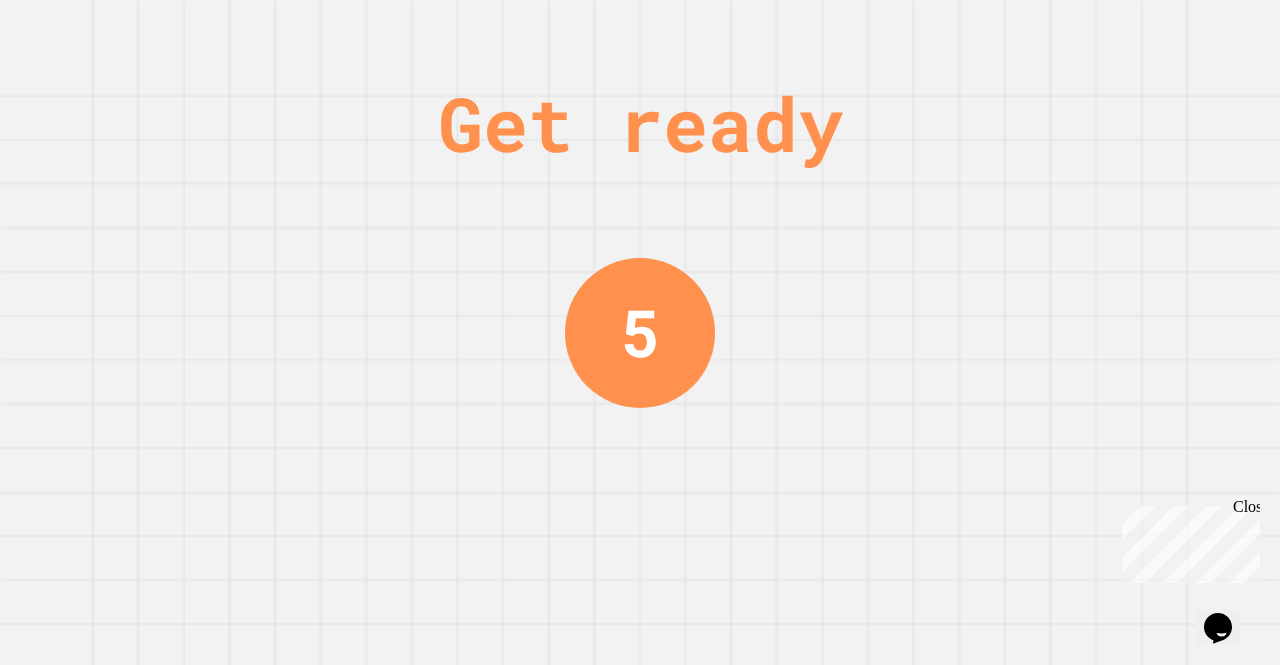 scroll, scrollTop: 0, scrollLeft: 0, axis: both 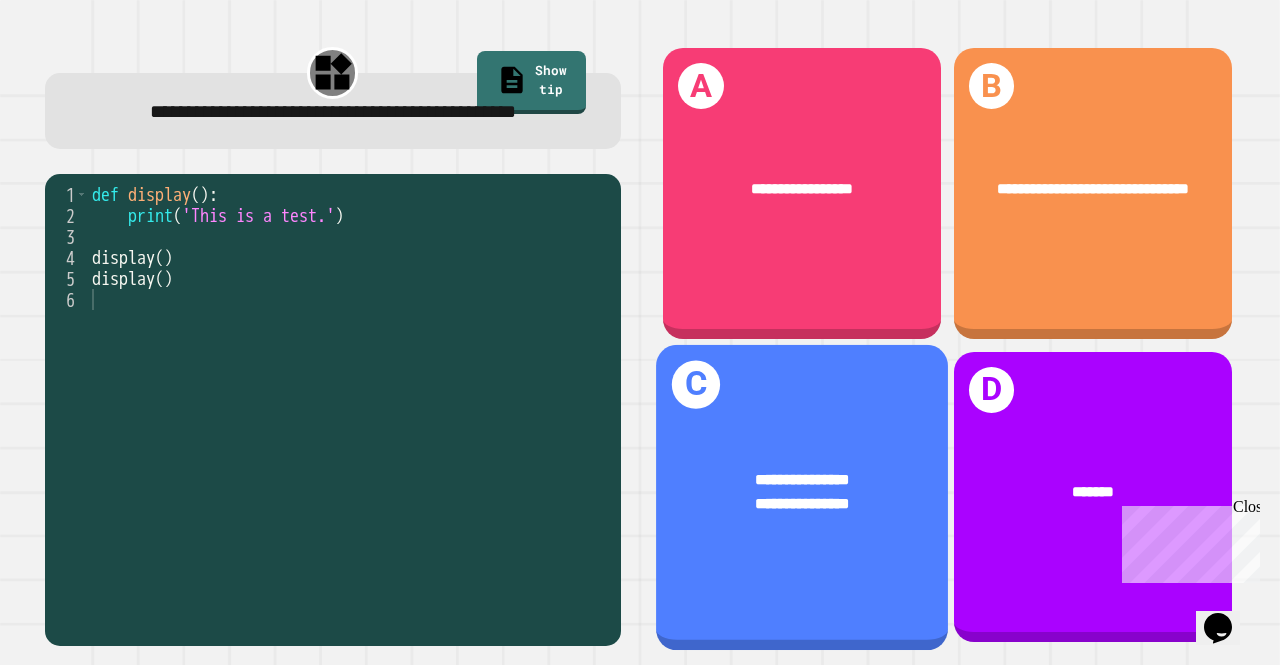 click on "**********" at bounding box center [802, 504] 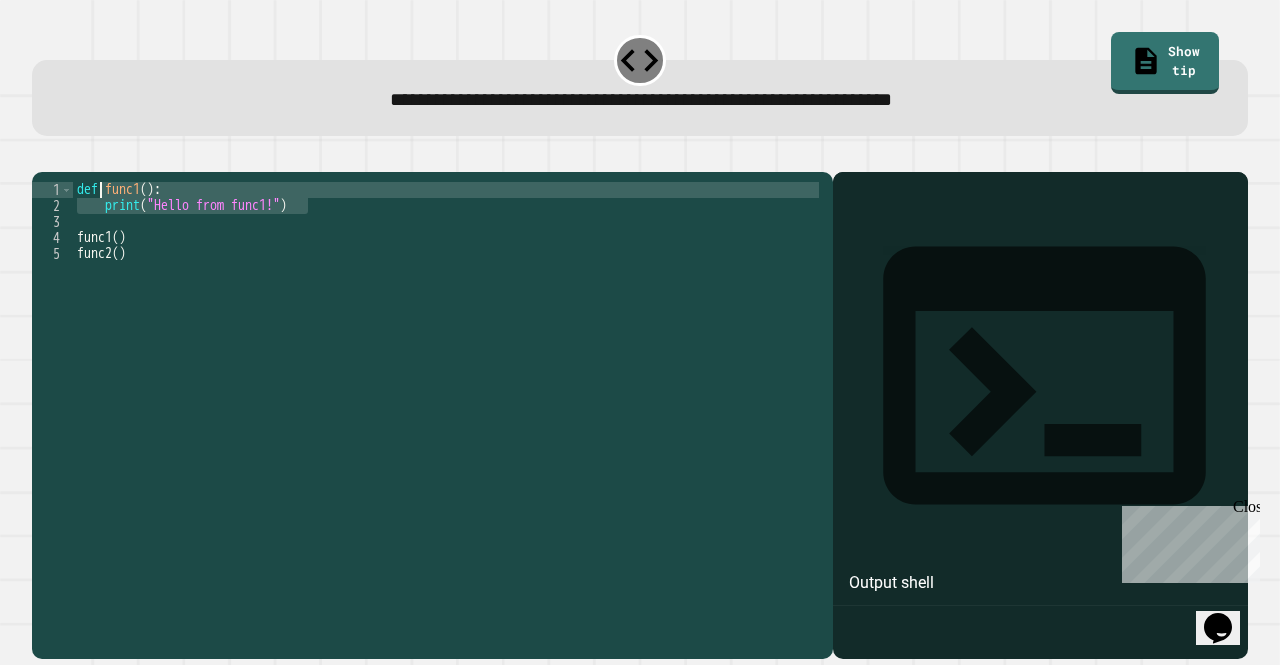 drag, startPoint x: 314, startPoint y: 238, endPoint x: 100, endPoint y: 218, distance: 214.93254 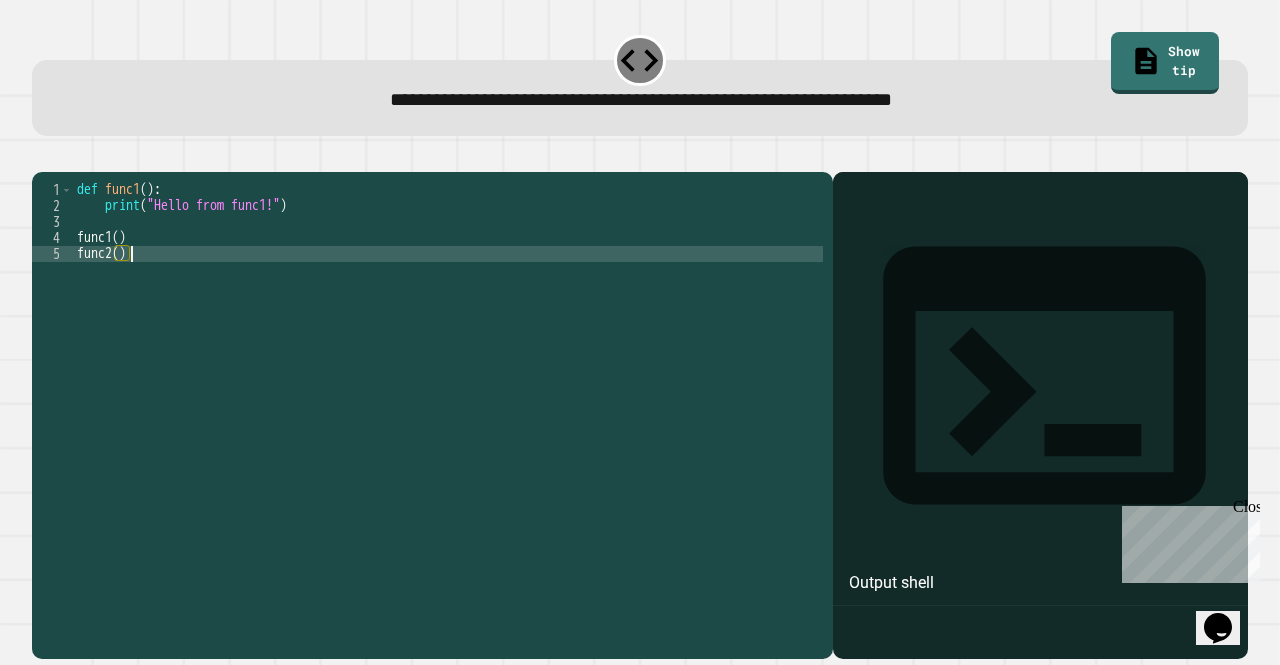 type on "*******" 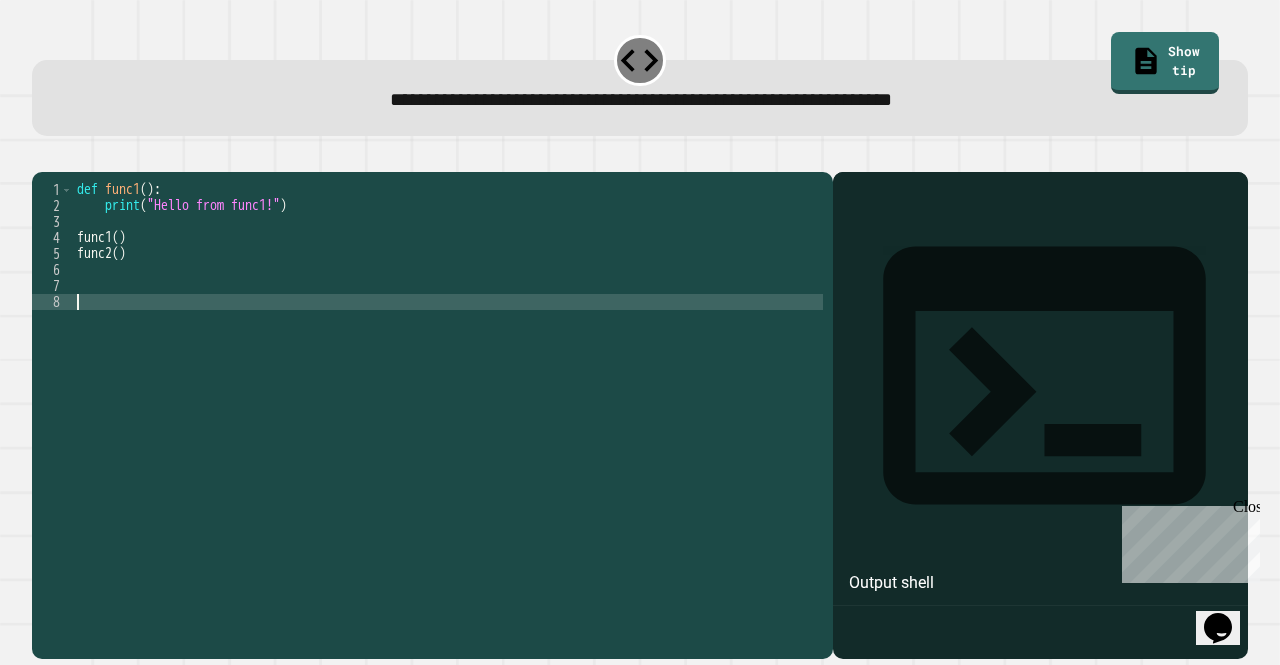paste on "**********" 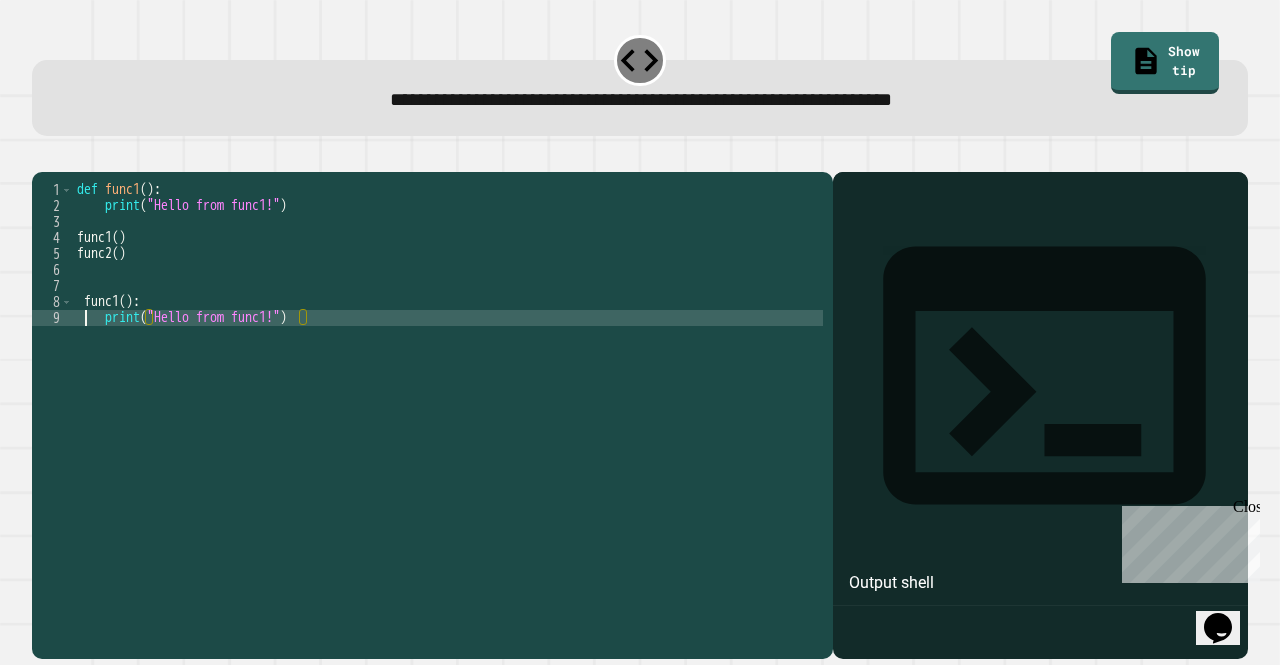 click on "def   func1 ( ) :      print ( "Hello from func1!" ) func1 ( ) func2 ( )   func1 ( ) :      print ( "Hello from func1!" )" at bounding box center (448, 390) 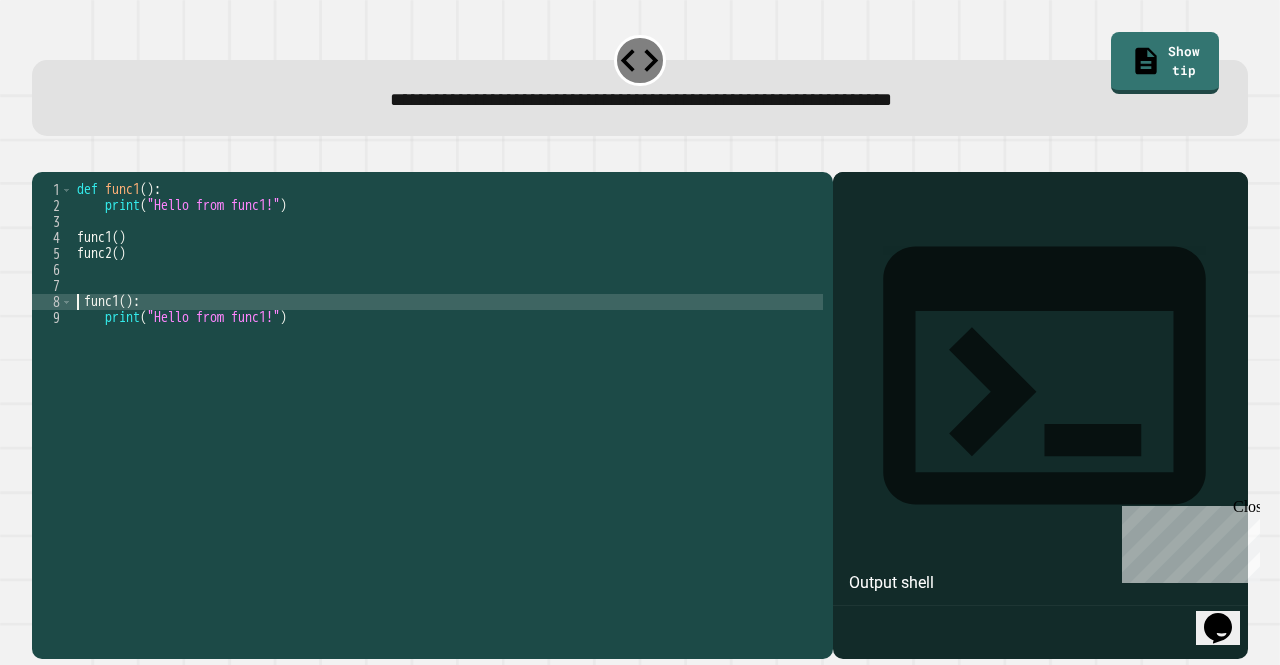 click on "def   func1 ( ) :      print ( "Hello from func1!" ) func1 ( ) func2 ( )   func1 ( ) :      print ( "Hello from func1!" )" at bounding box center (448, 390) 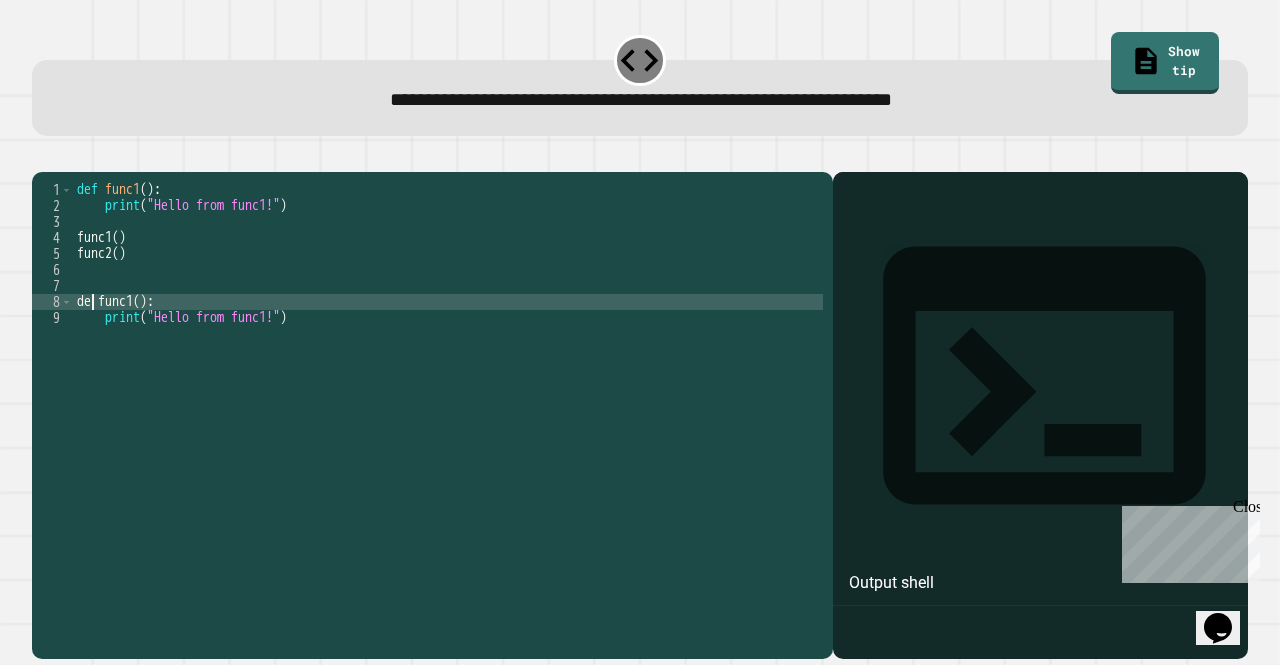 scroll, scrollTop: 0, scrollLeft: 2, axis: horizontal 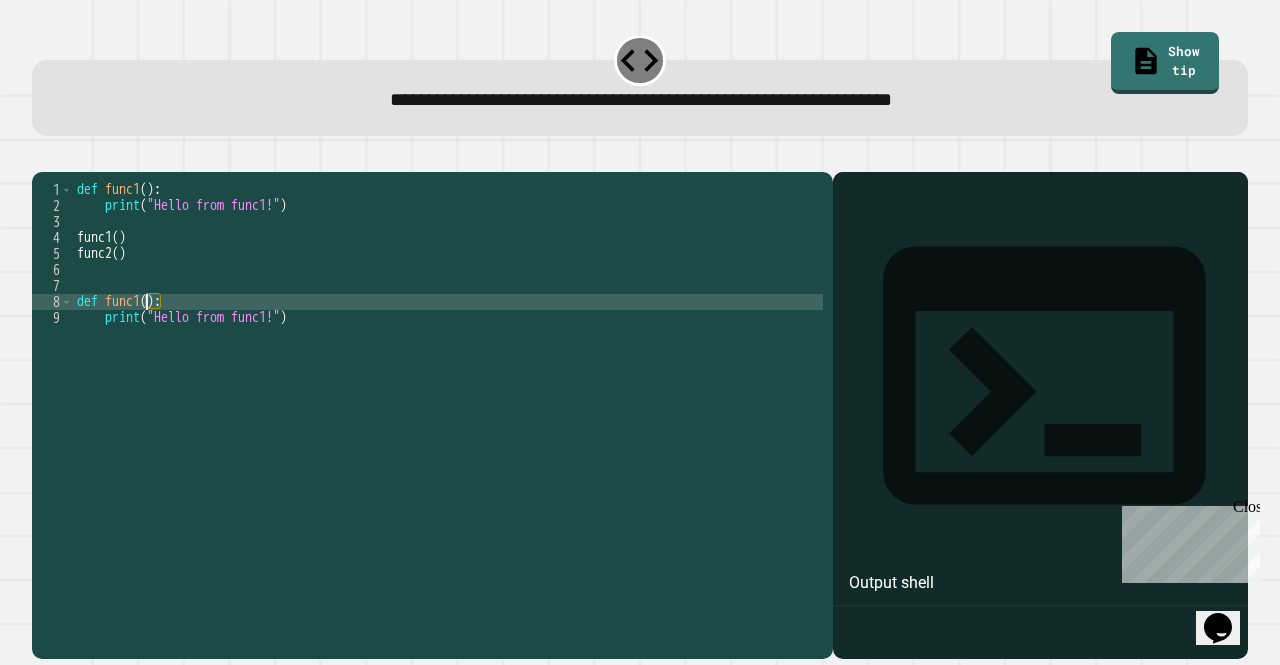 click on "def   func1 ( ) :      print ( "Hello from func1!" ) func1 ( ) func2 ( ) def   func1 ( ) :      print ( "Hello from func1!" )" at bounding box center [448, 390] 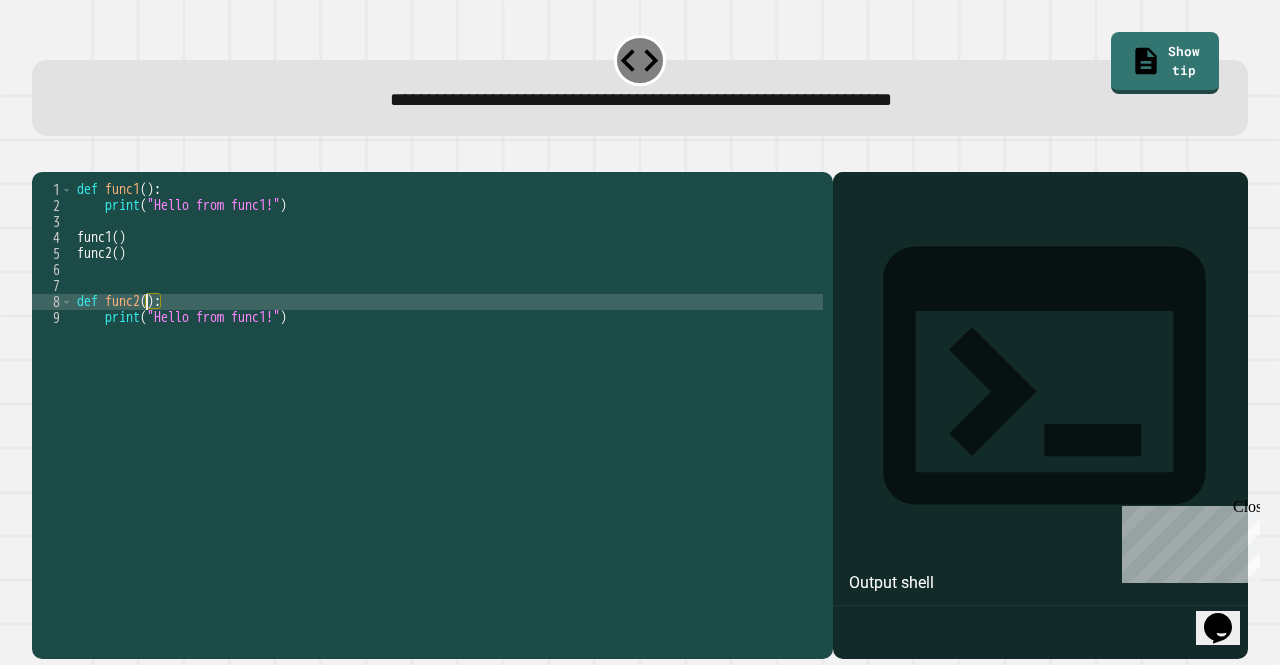 scroll, scrollTop: 0, scrollLeft: 4, axis: horizontal 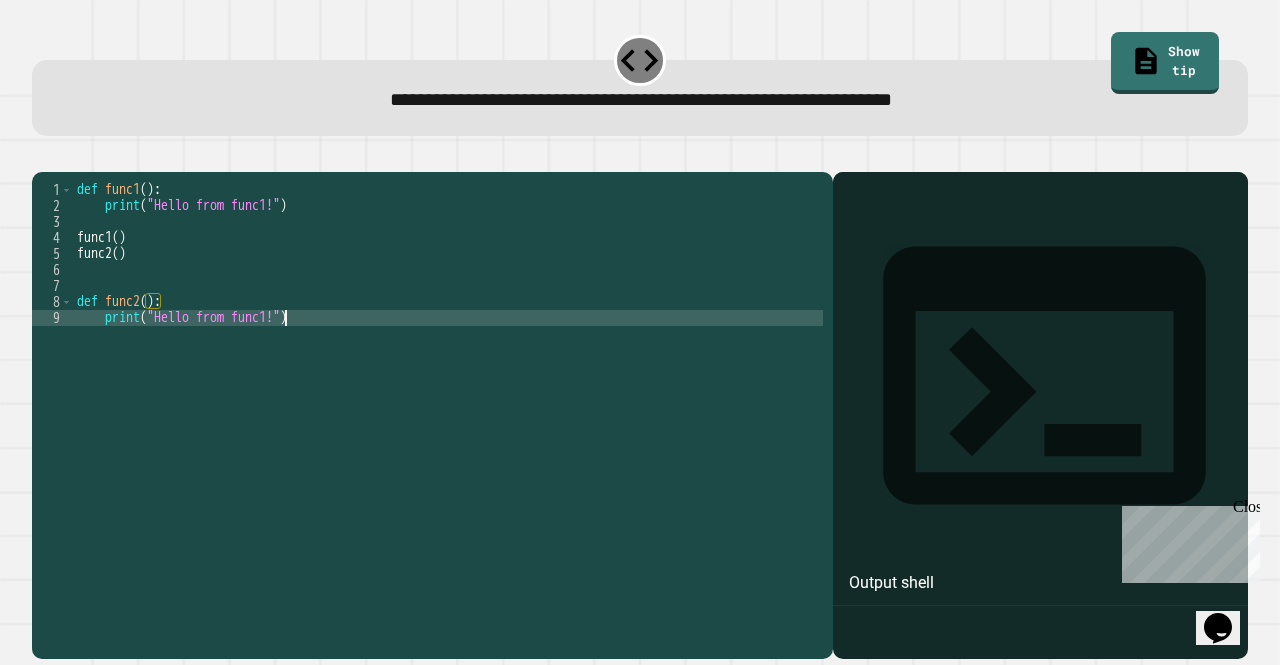 click on "def   func1 ( ) :      print ( "Hello from func1!" ) func1 ( ) func2 ( ) def   func2 ( ) :      print ( "Hello from func1!" )" at bounding box center (448, 390) 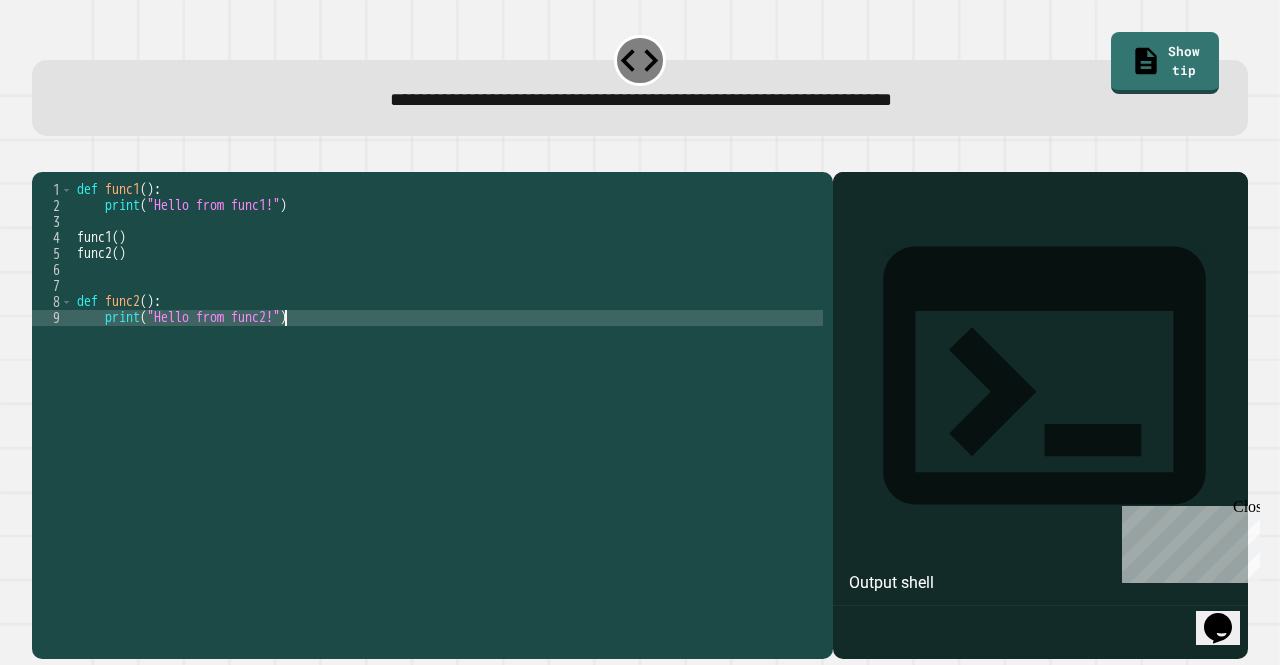 scroll, scrollTop: 0, scrollLeft: 14, axis: horizontal 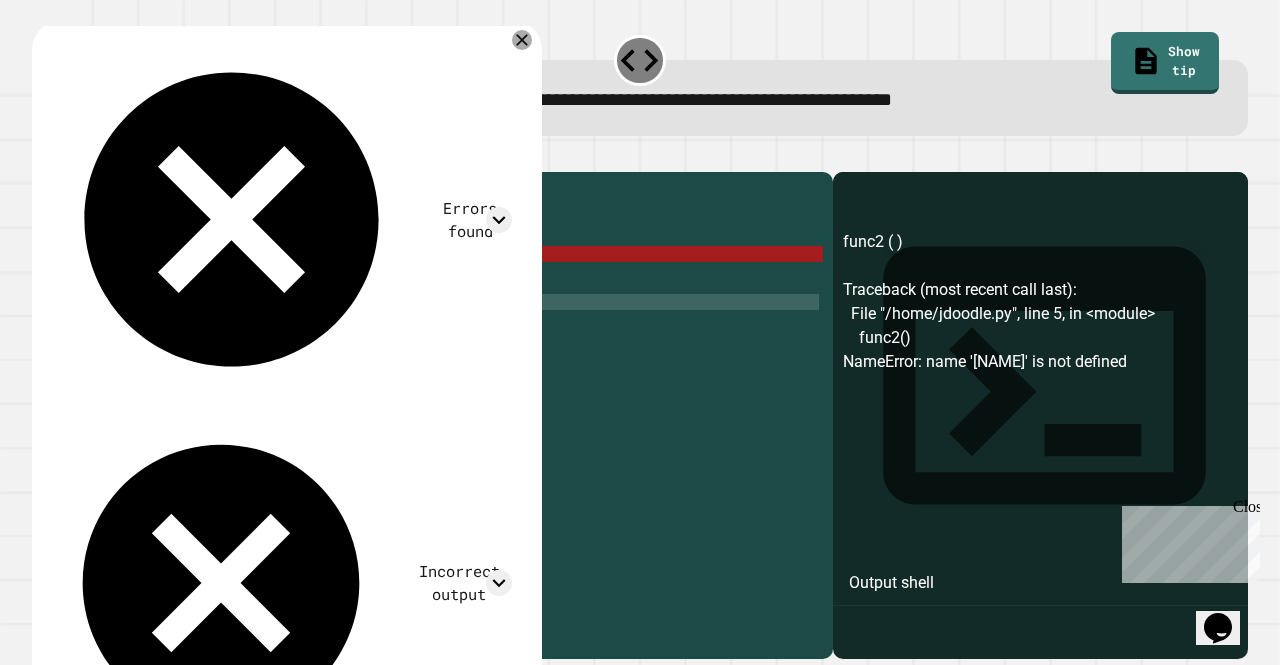 drag, startPoint x: 318, startPoint y: 345, endPoint x: 74, endPoint y: 333, distance: 244.2949 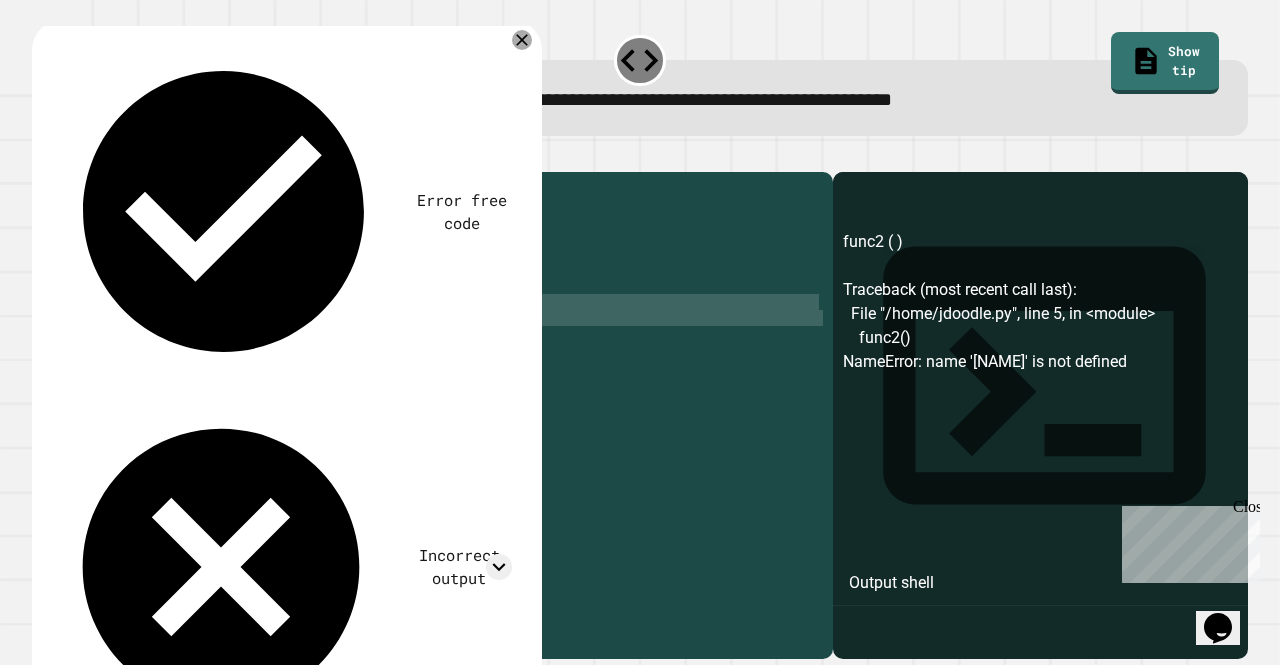 type on "**********" 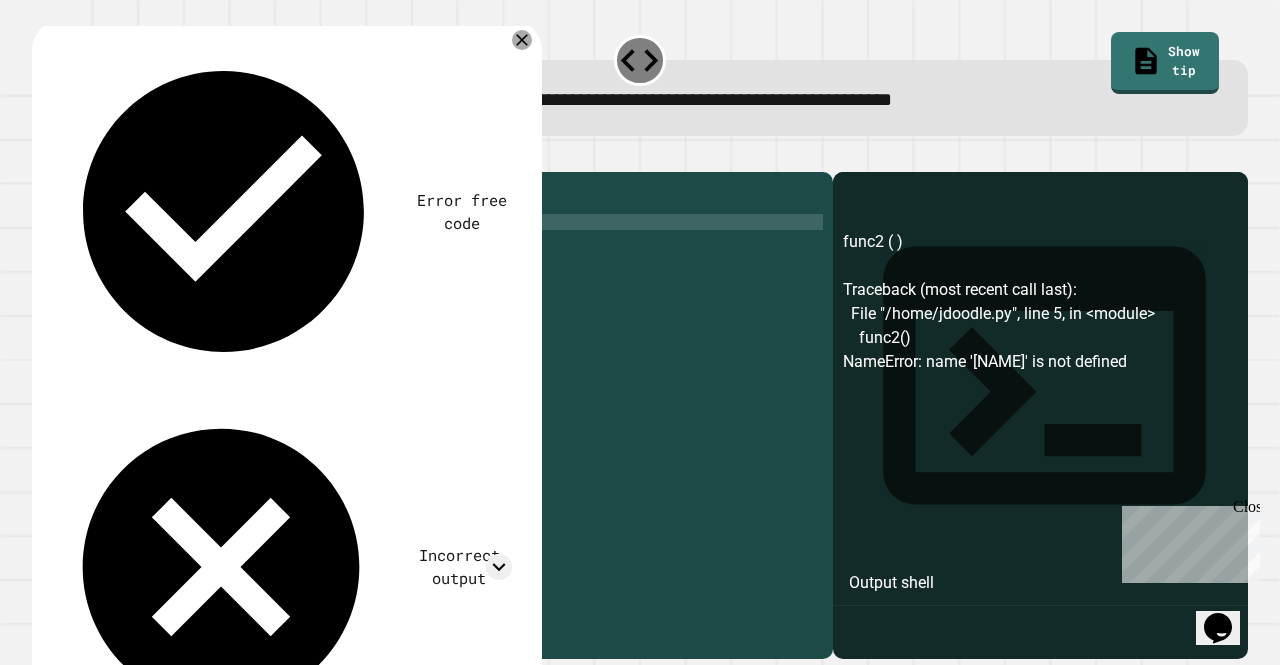 click on "def   func1 ( ) :      print ( "Hello from func1!" ) func1 ( ) func2 ( )" at bounding box center [448, 390] 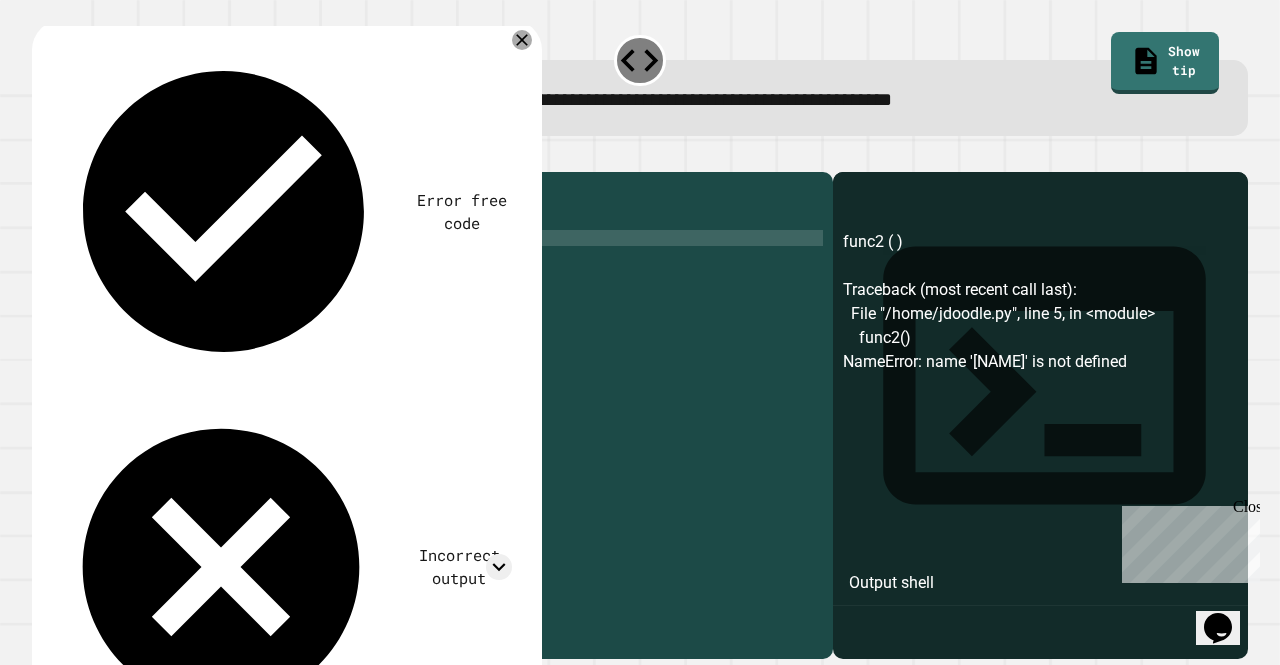 type on "**********" 